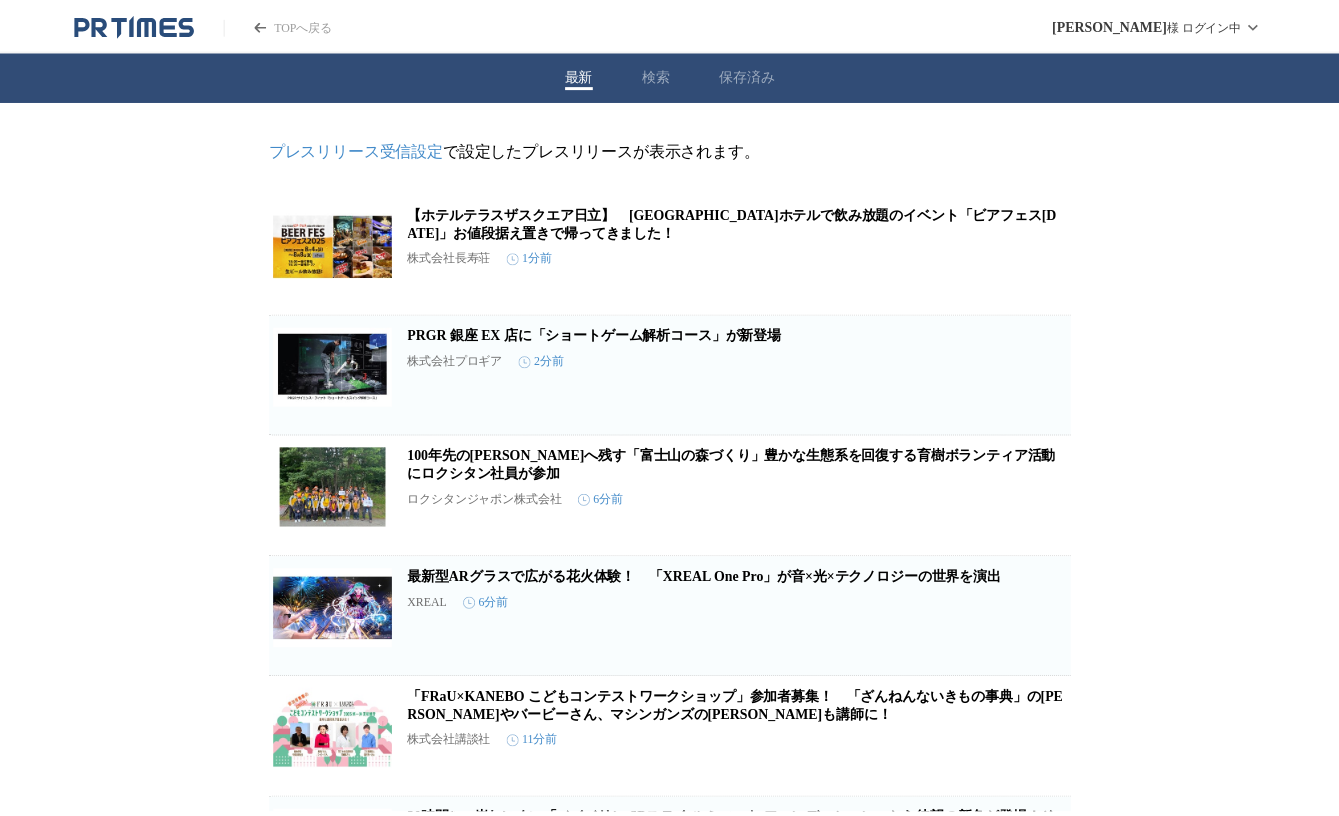 scroll, scrollTop: 0, scrollLeft: 0, axis: both 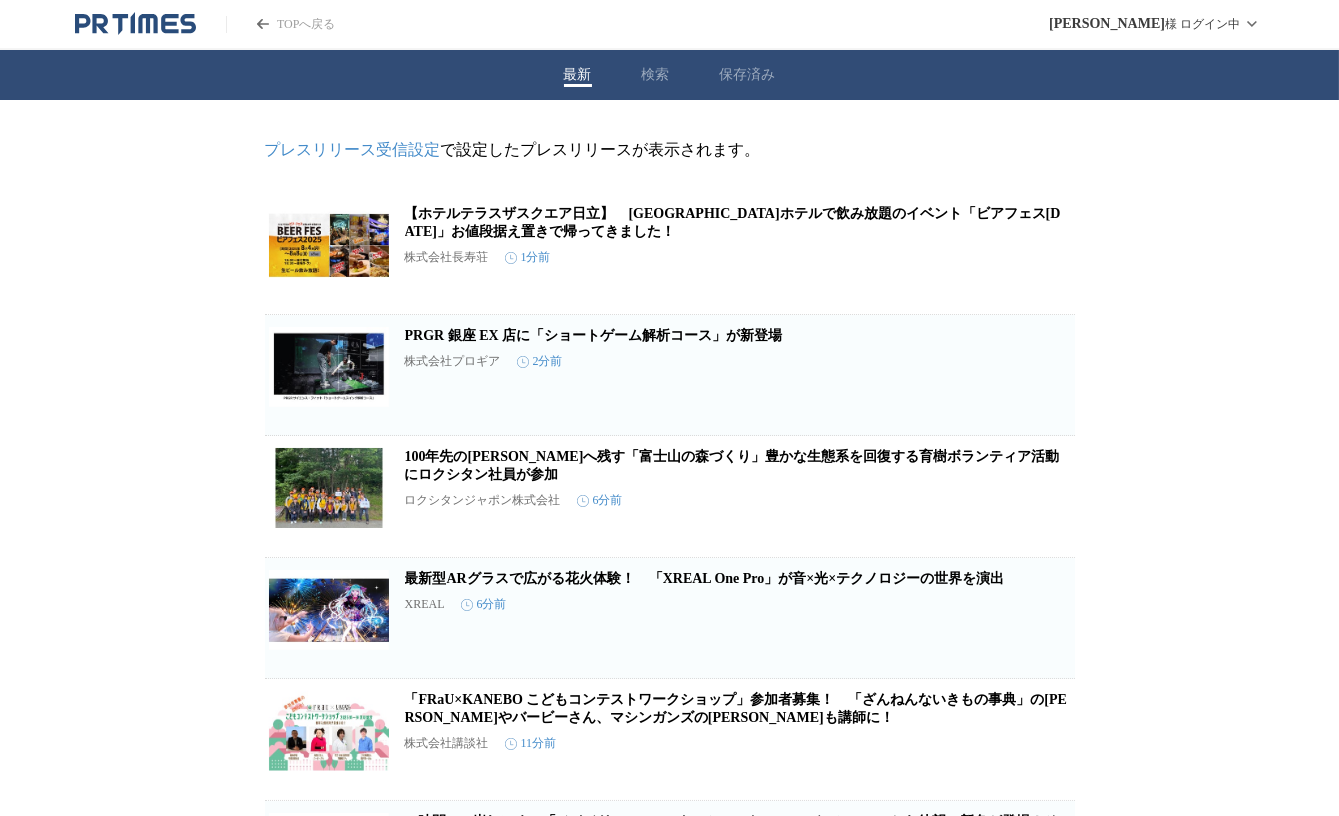 click on "最新 検索 保存済み" at bounding box center (669, 75) 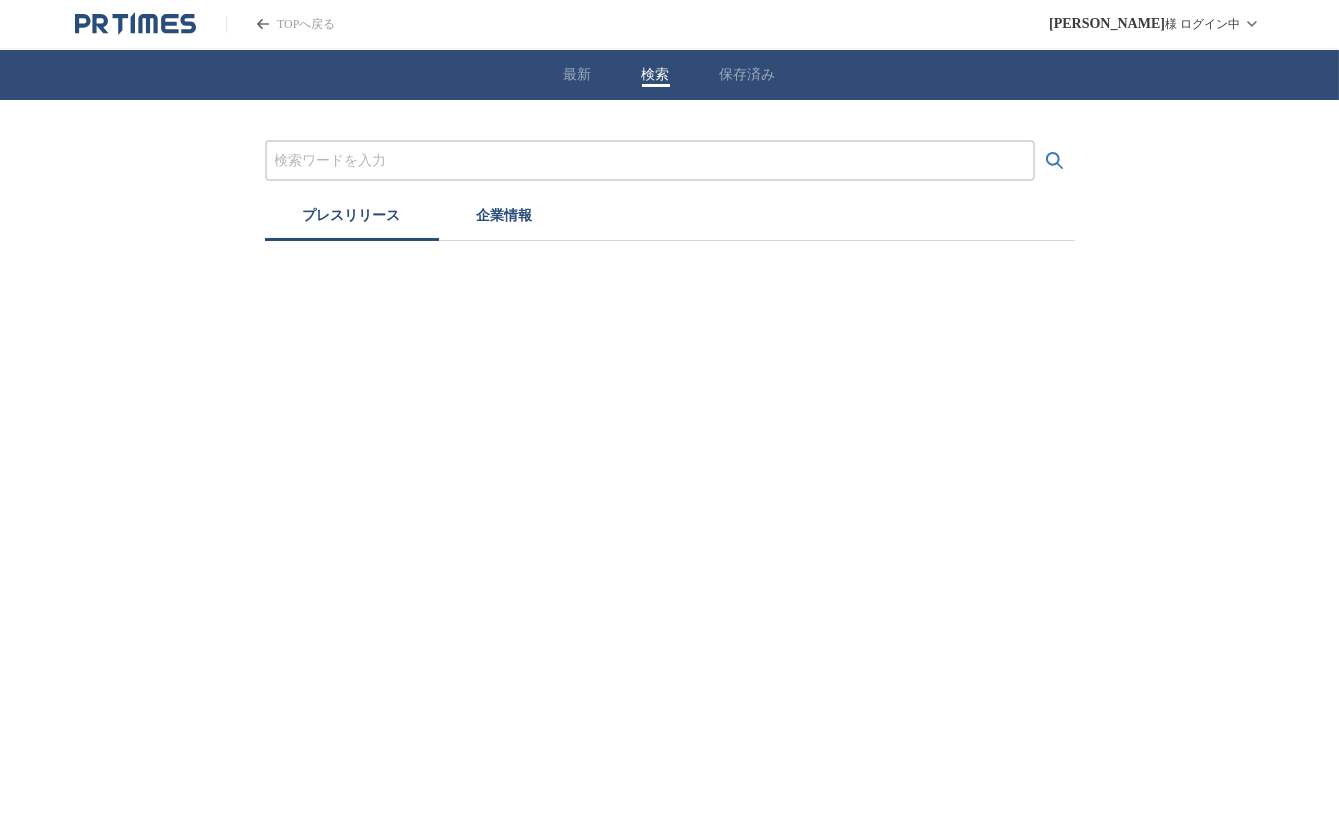 click on "検索" at bounding box center [656, 75] 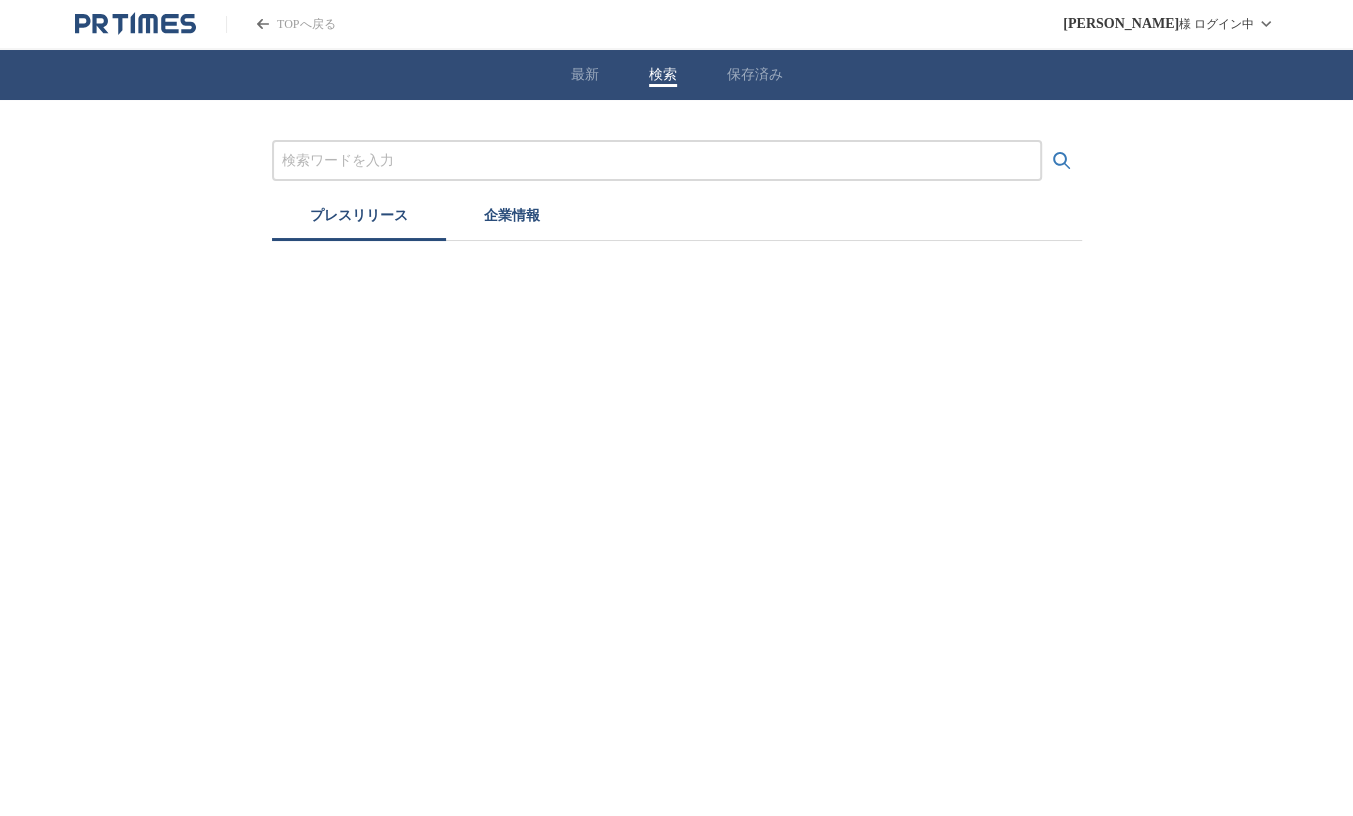 click on "プレスリリース 企業情報" at bounding box center (676, 170) 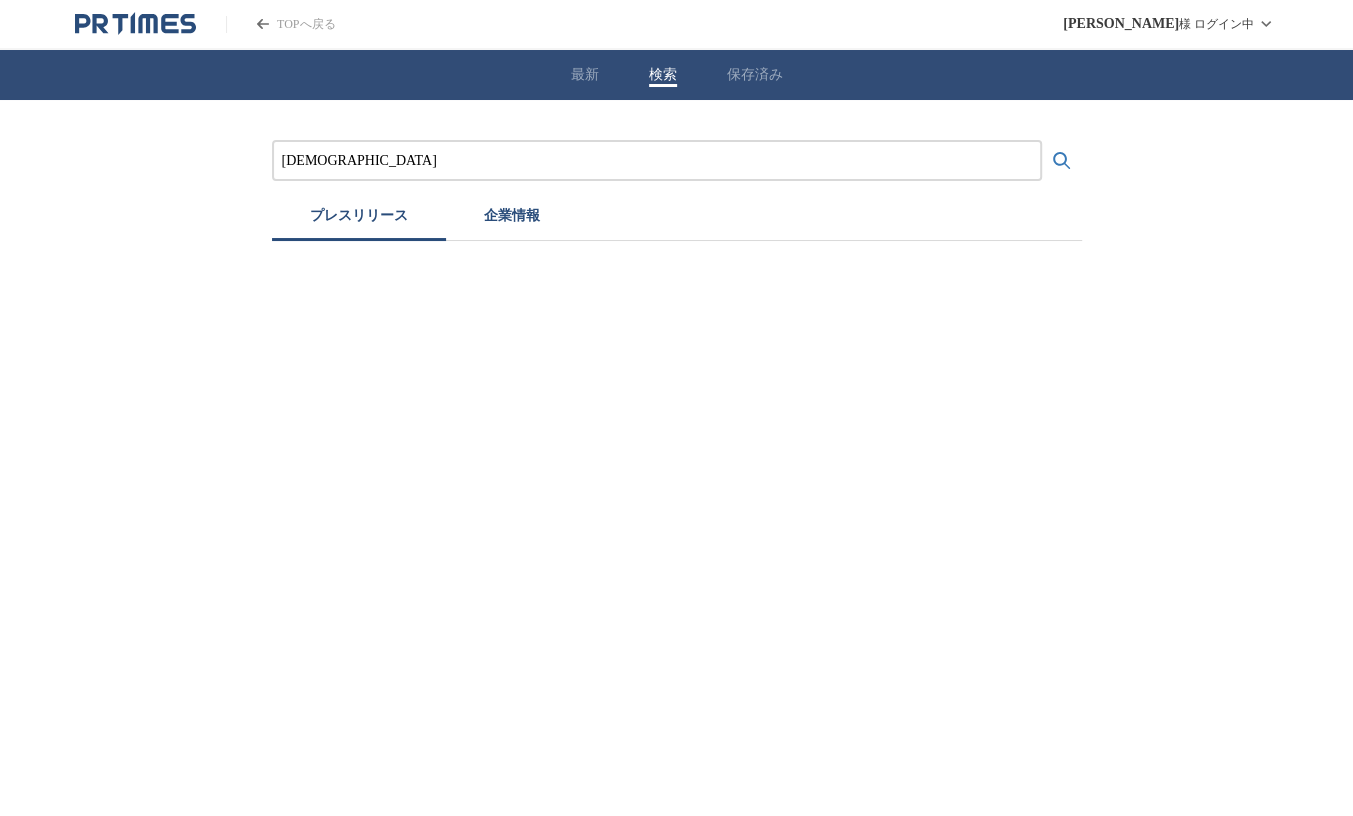 click on "TOPへ戻る [PERSON_NAME] ログイン中 最新 検索 保存済み [DEMOGRAPHIC_DATA] プレスリリース 企業情報" at bounding box center [676, 120] 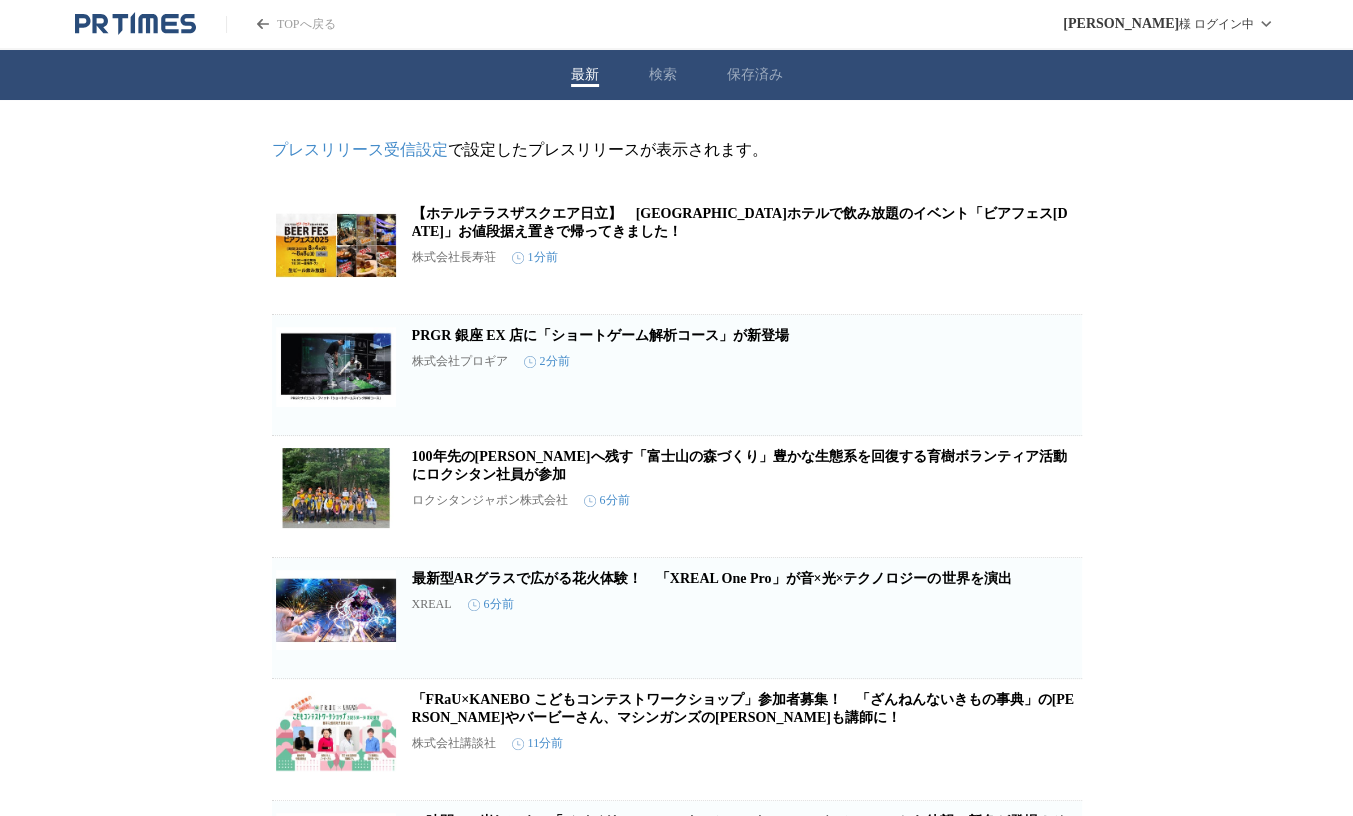 click on "最新" at bounding box center [585, 75] 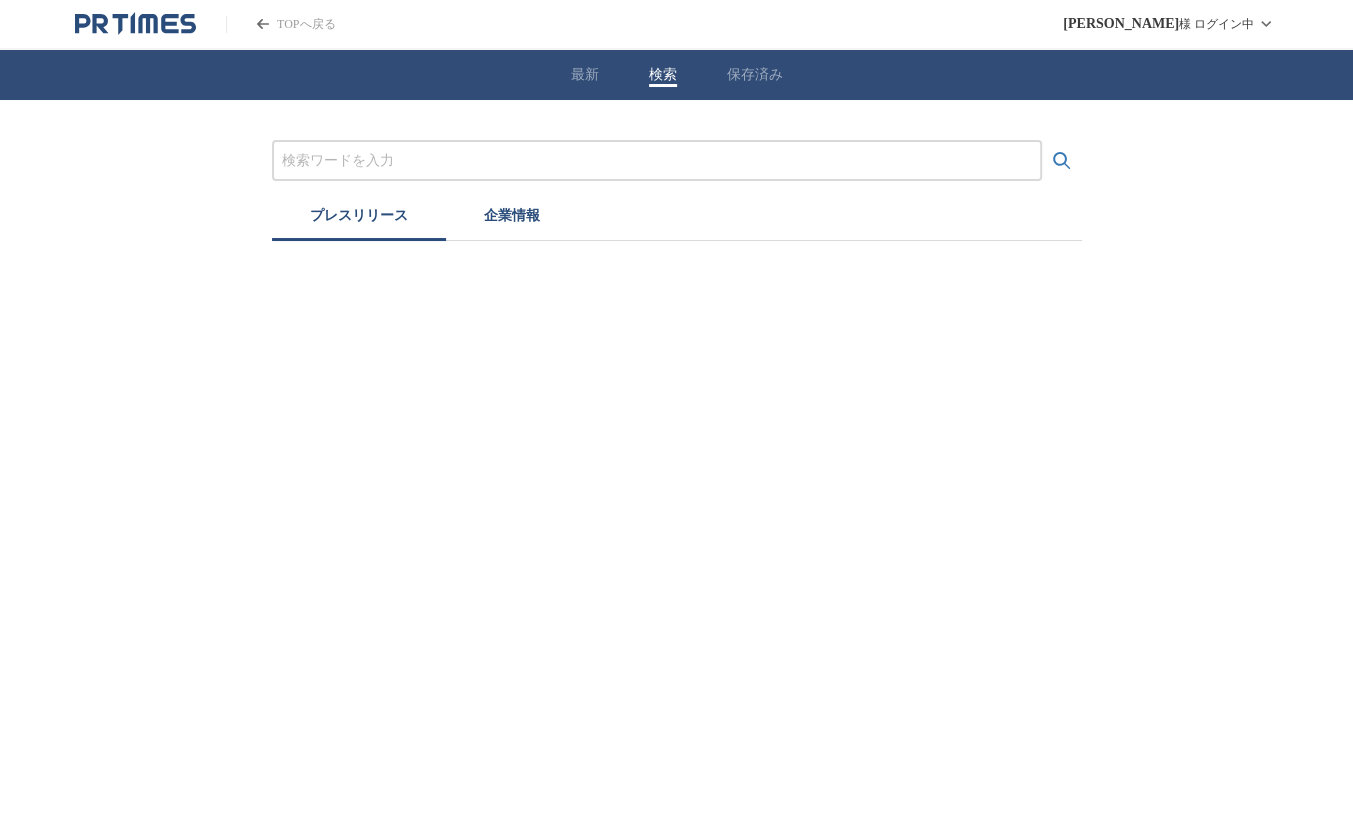 click on "検索" at bounding box center (663, 75) 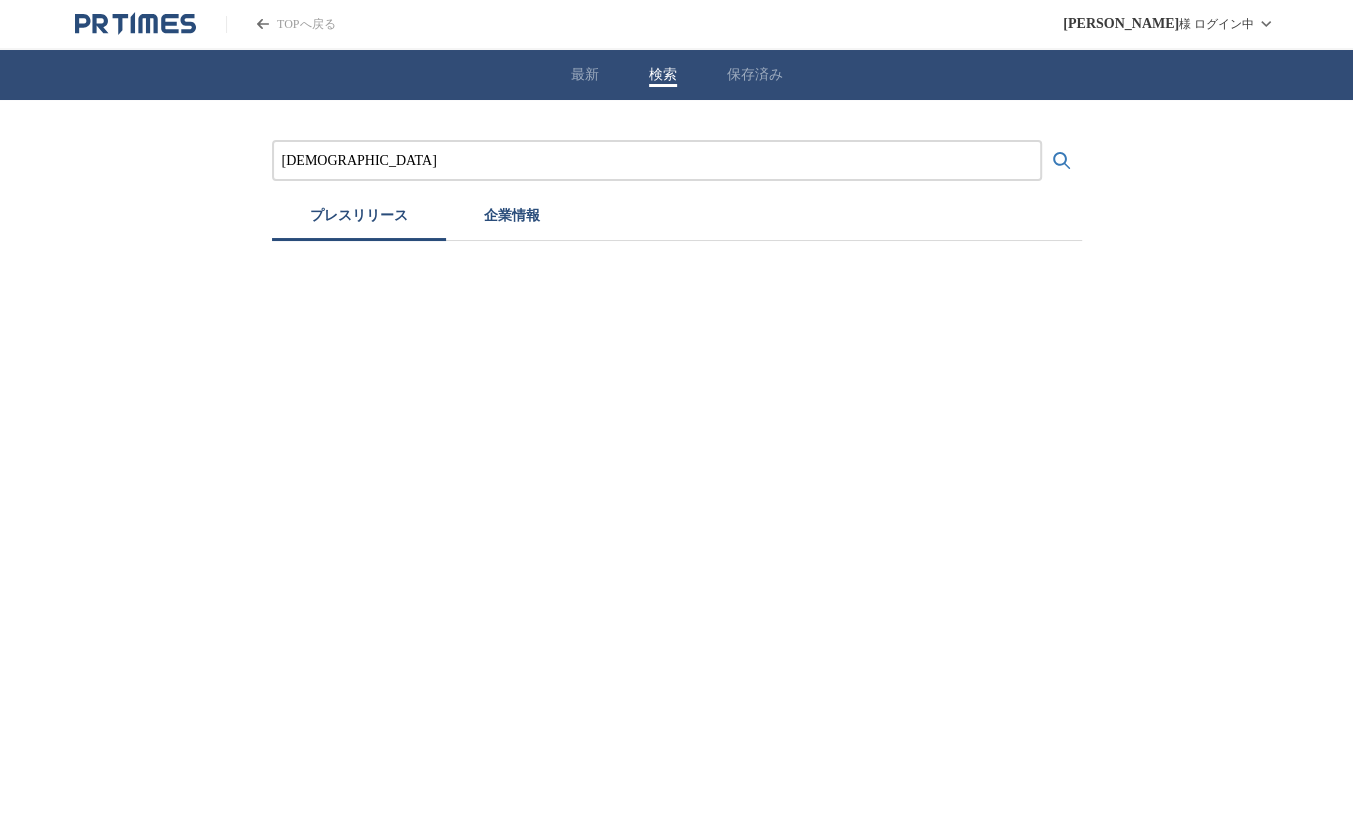click at bounding box center [1062, 161] 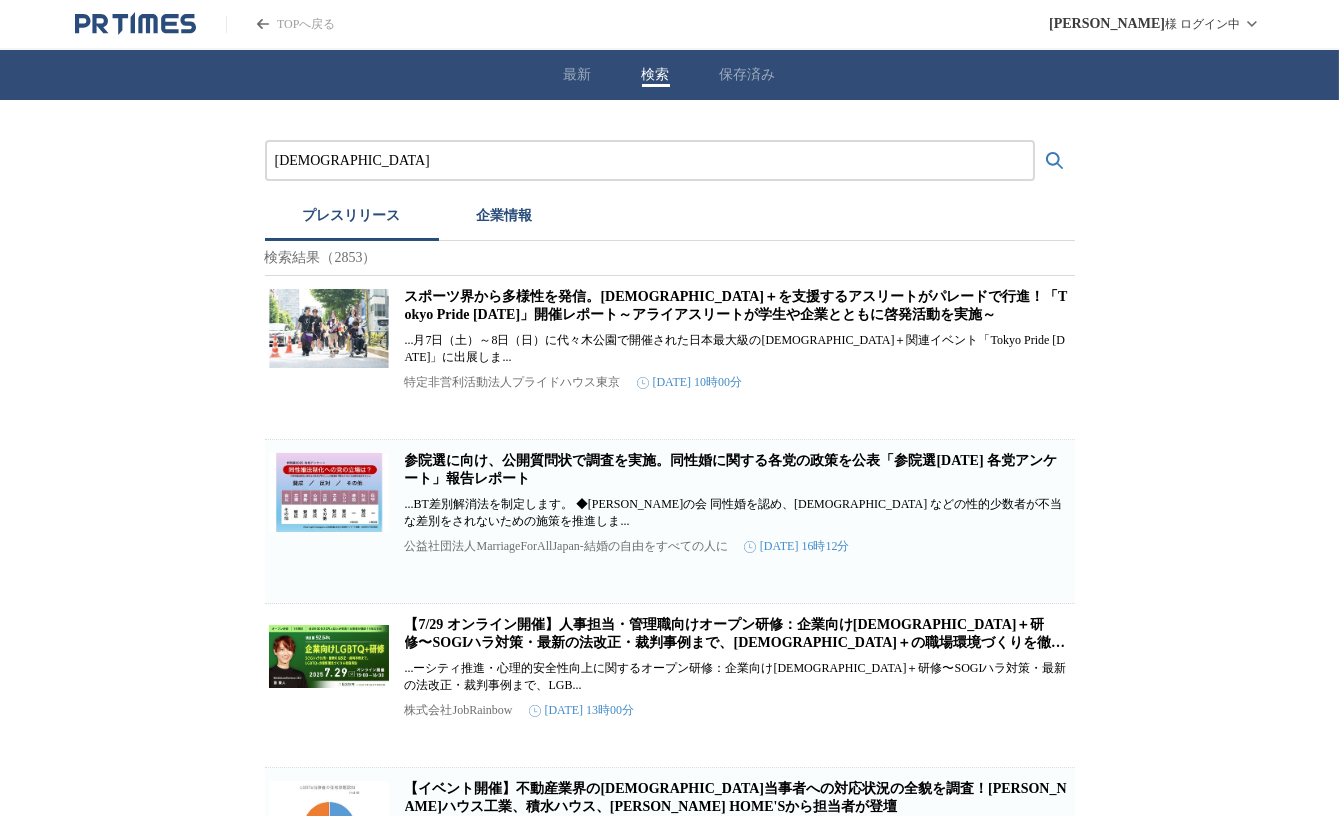 click on "[DEMOGRAPHIC_DATA] プレスリリース 企業情報 検索結果（2853） スポーツ界から多様性を発信。[DEMOGRAPHIC_DATA]＋を支援するアスリートがパレードで行進！「Tokyo Pride [DATE]」開催レポート～アライアスリートが学生や企業とともに啓発活動を実施～ ...月7日（土）～8日（日）に代々木公園で開催された日本最大級の[DEMOGRAPHIC_DATA]＋関連イベント「Tokyo Pride [DATE]」に出展しま... 特定非営利活動法人プライドハウス東京 [DATE] 10時00分 保存する 参院選に向け、公開質問状で調査を実施。同性婚に関する各党の政策を公表「参院選[DATE] 各党アンケート」報告レポート ...BT差別解消法を制定します。 ◆[PERSON_NAME]の会 同性婚を認め、[DEMOGRAPHIC_DATA] などの性的少数者が不当な差別をされないための施策を推進しま... 公益社団法人MarriageForAllJapan-結婚の自由をすべての人に [DATE] 16時12分 保存する 保存する" at bounding box center (669, 1837) 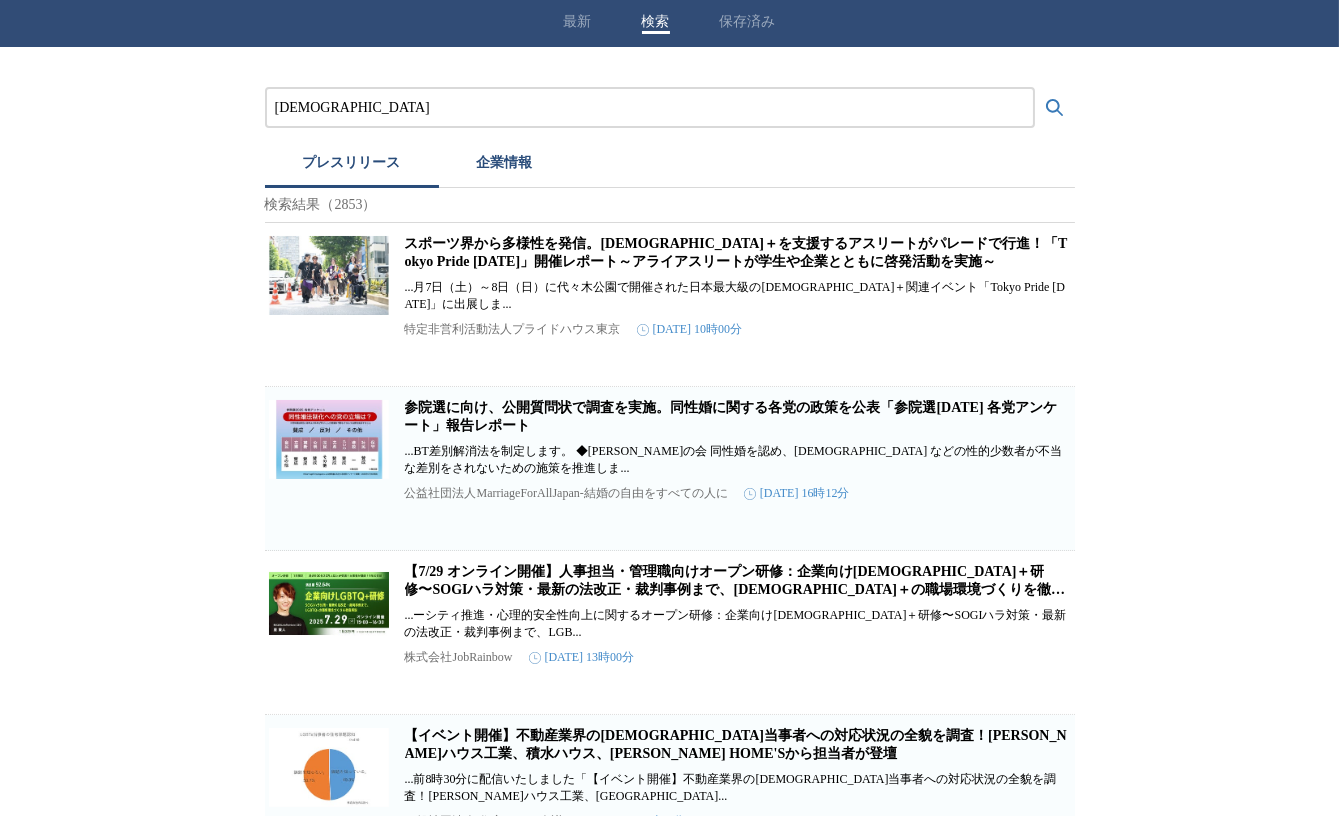 scroll, scrollTop: 0, scrollLeft: 0, axis: both 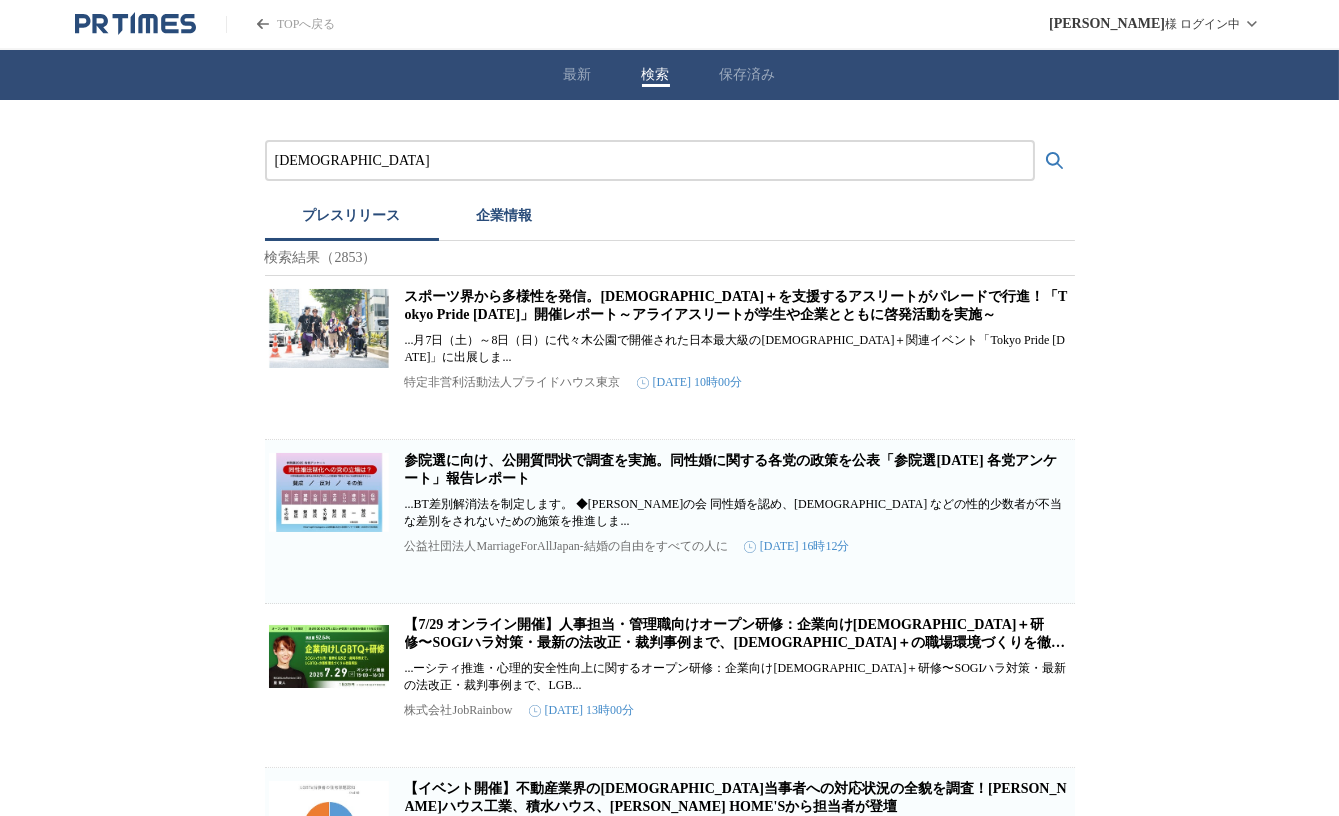 click on "[DEMOGRAPHIC_DATA]" at bounding box center (650, 161) 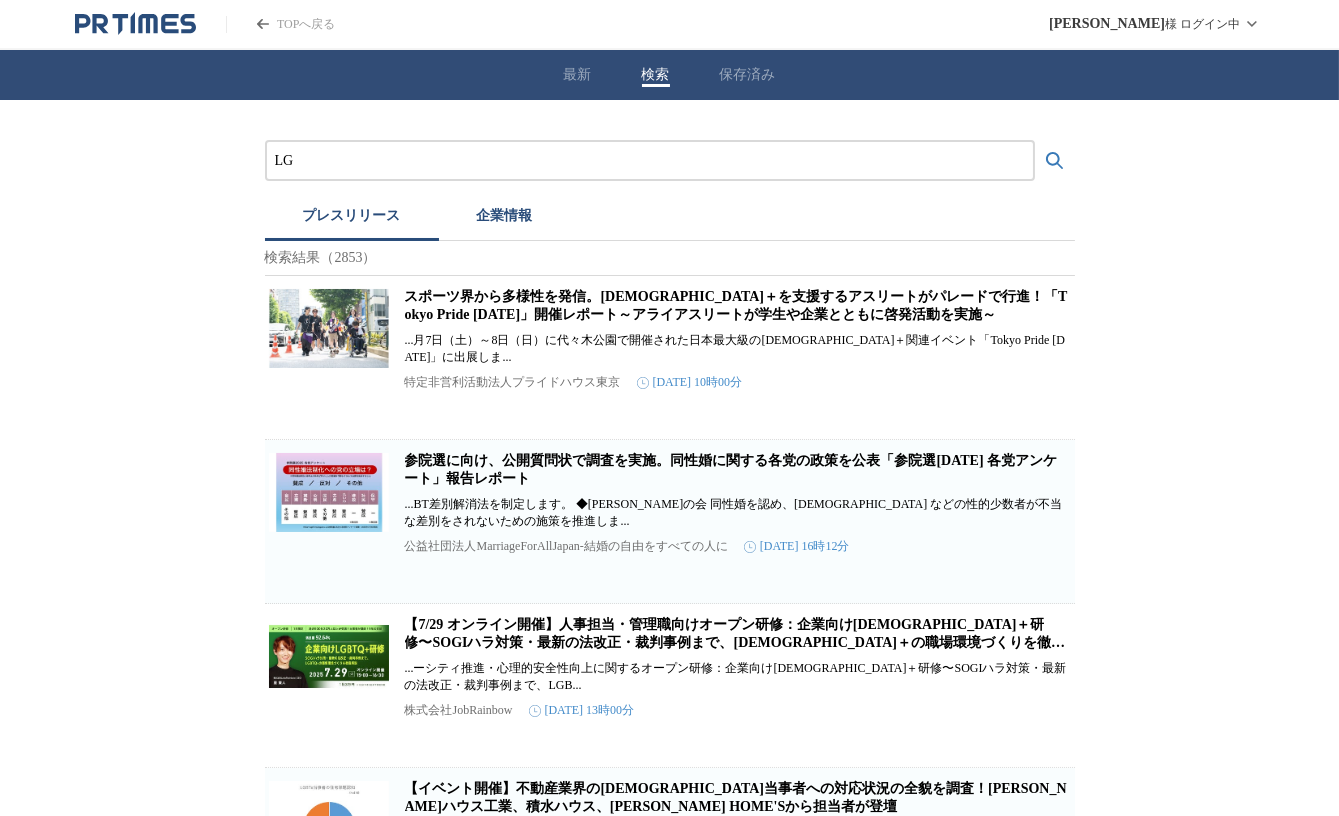type on "L" 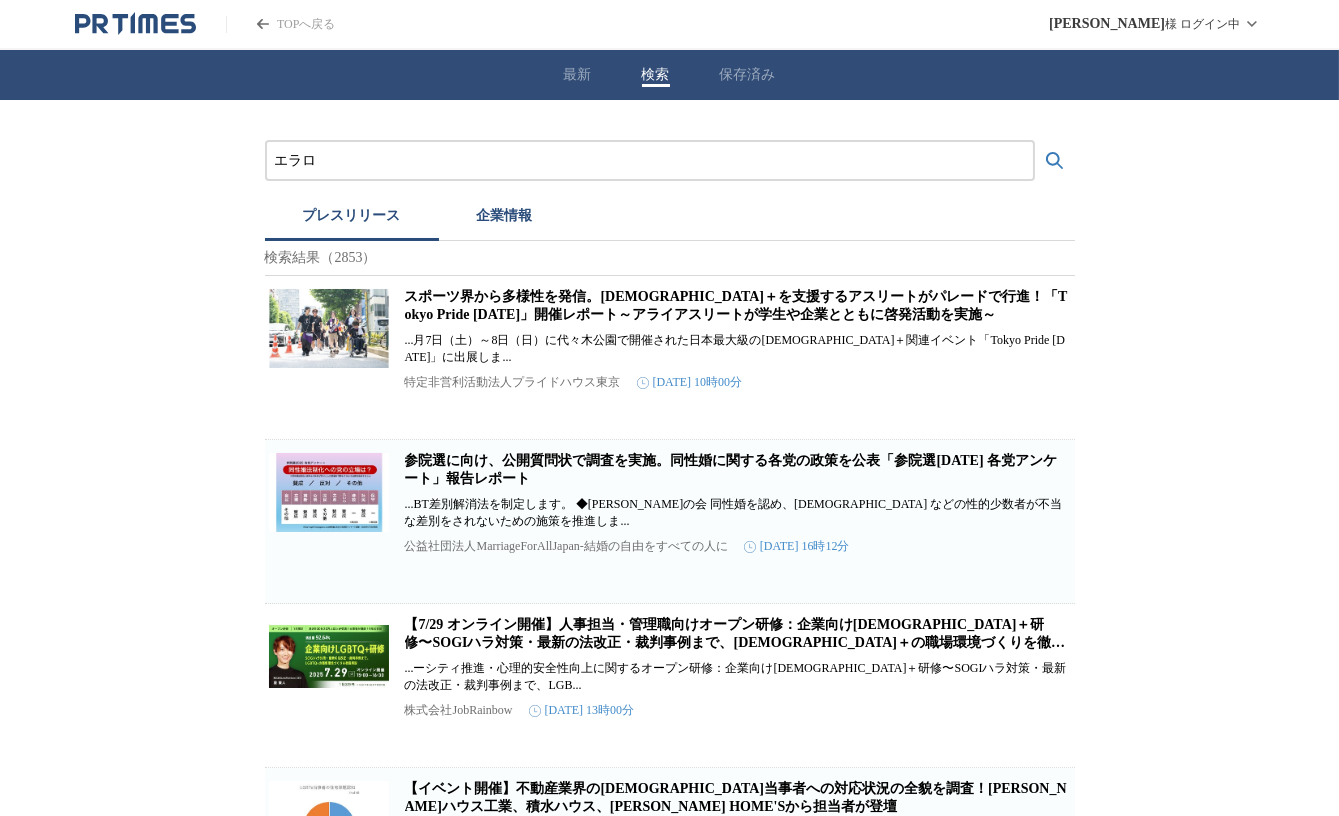 type on "エラロ" 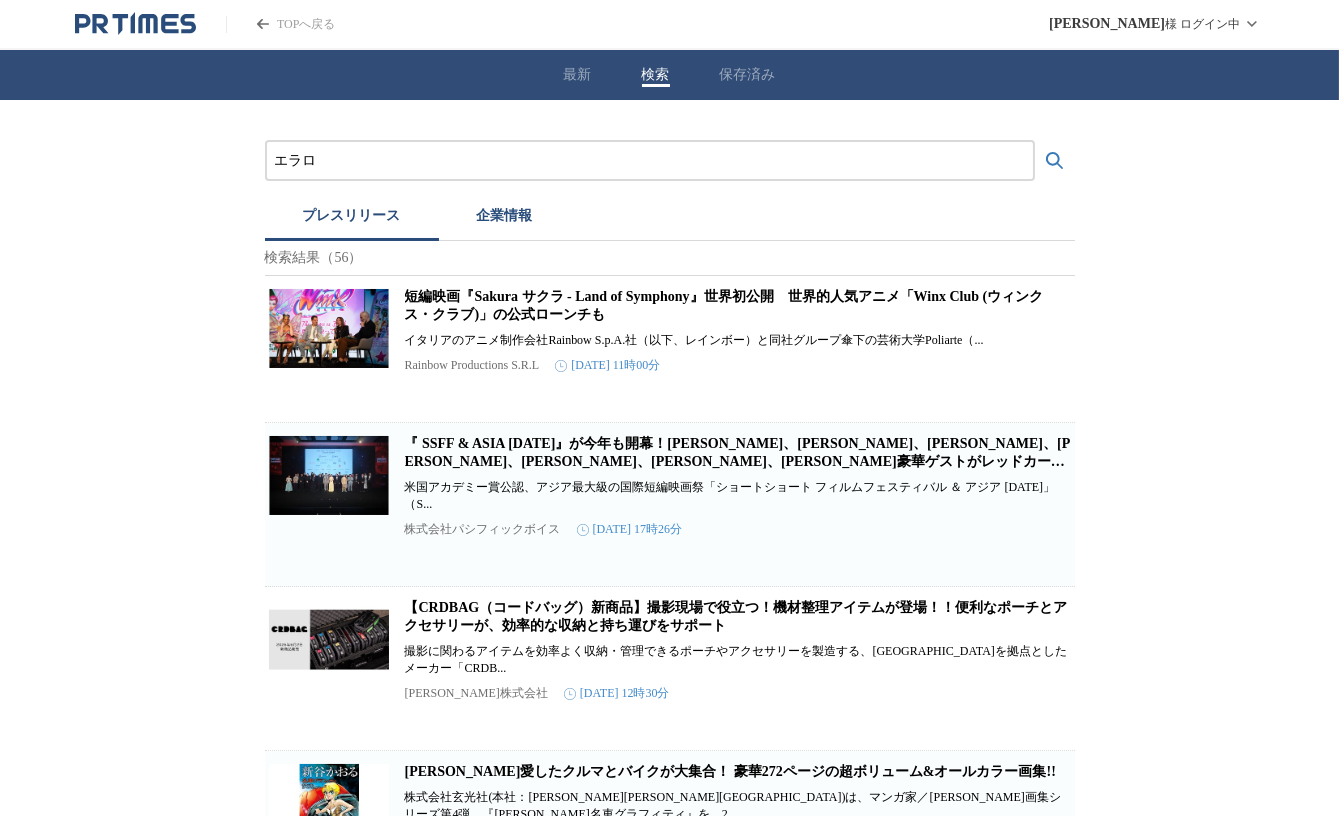 click on "エラロ プレスリリース 企業情報 検索結果（56） 短編映画『Sakura サクラ - Land of Symphony』世界初公開　世界的人気アニメ「Winx Club (ウィンクス・クラブ)」の公式ローンチも イタリアのアニメ制作会社Rainbow S.p.A.社（以下、レインボー）と同社グループ傘下の芸術大学Poliarte（... Rainbow Productions S.R.L [DATE] 11時00分 保存する 『 SSFF & ASIA [DATE]』が今年も開幕！[PERSON_NAME]、[PERSON_NAME]、[PERSON_NAME]、[PERSON_NAME]、[PERSON_NAME]、[PERSON_NAME]、[PERSON_NAME]豪華ゲストがレッドカーペット＆OCに登場！ 米国アカデミー賞公認、アジア最大級の国際短編映画祭「ショートショート フィルムフェスティバル ＆ アジア [DATE]」（S... 株式会社パシフィックボイス [DATE] 17時26分 保存する [PERSON_NAME]株式会社 [DATE] 12時30分 保存する 保存する FanTop" at bounding box center (669, 1786) 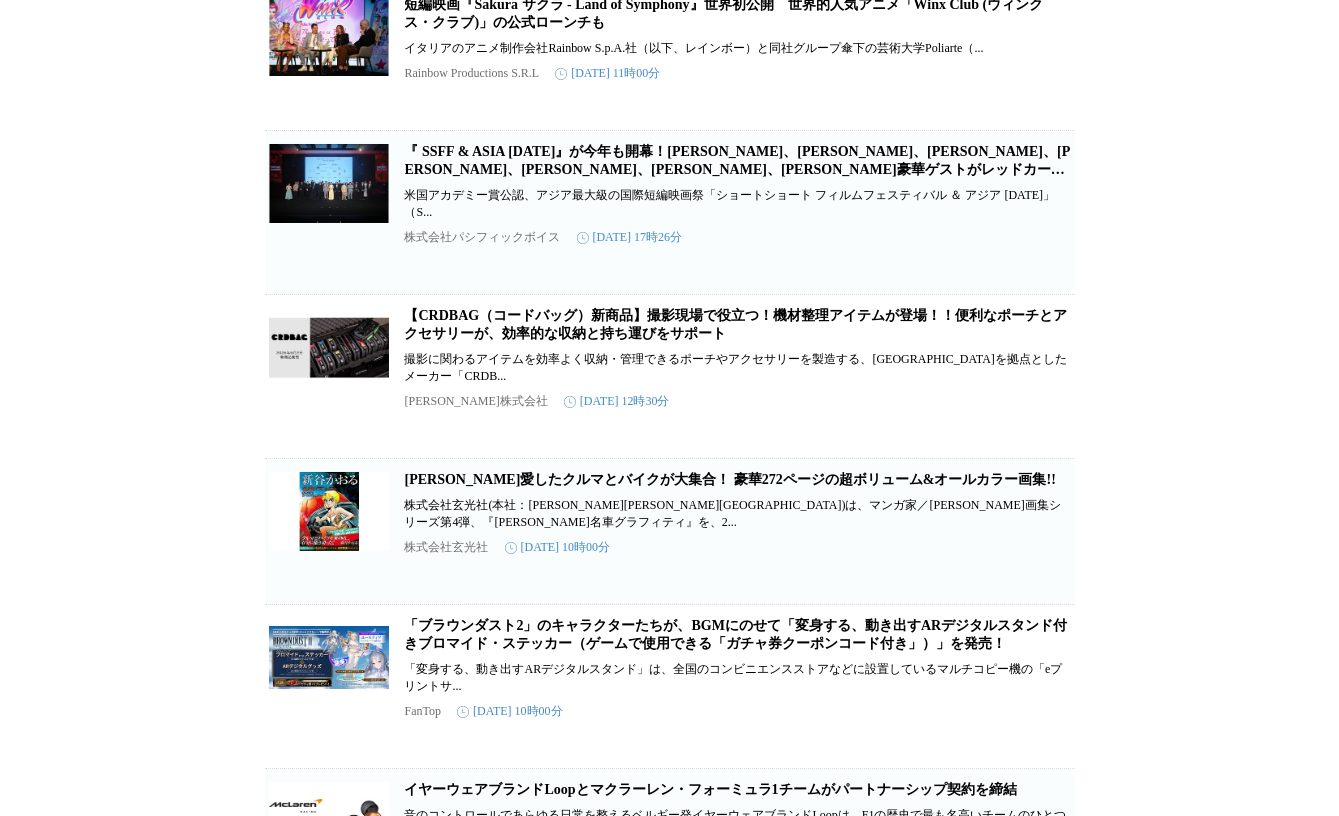 scroll, scrollTop: 290, scrollLeft: 0, axis: vertical 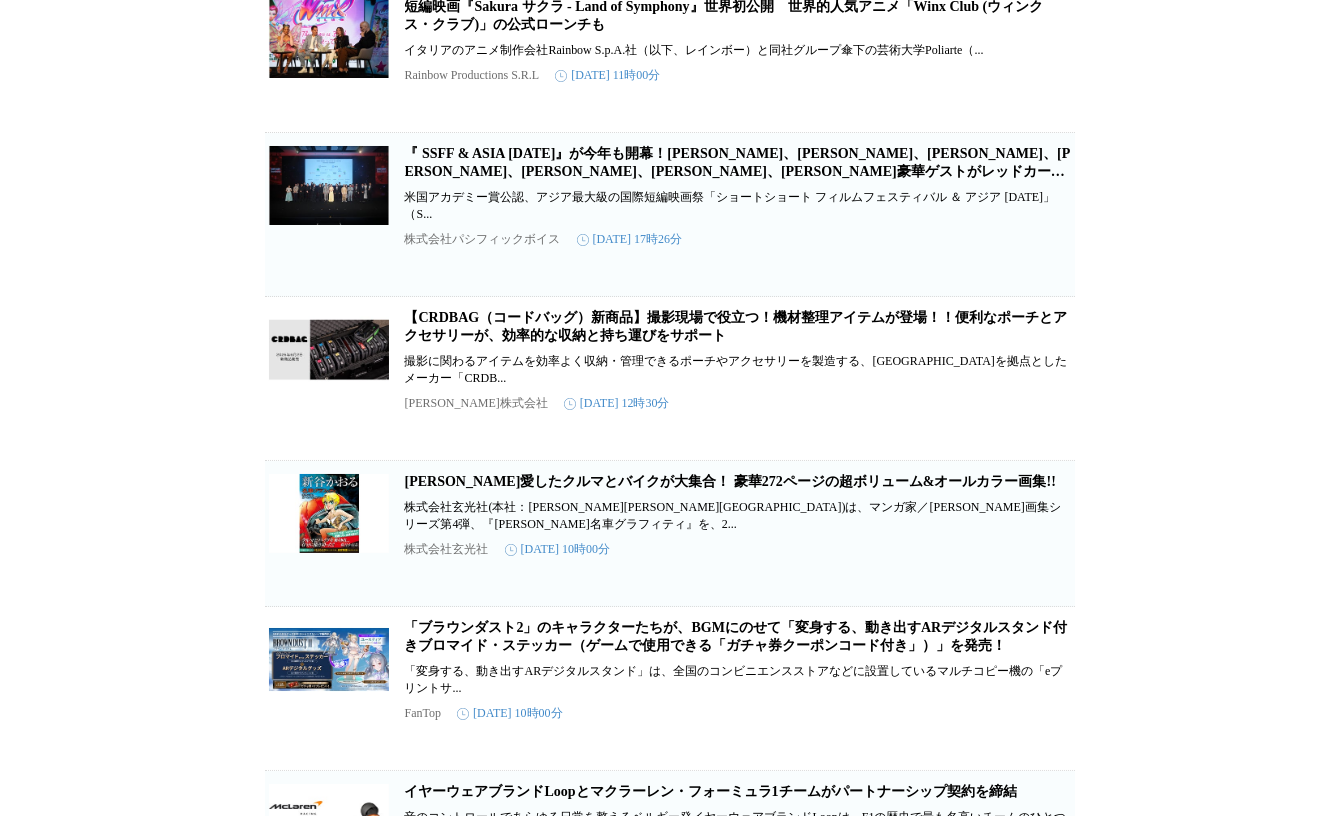 click on "エラロ プレスリリース 企業情報 検索結果（56） 短編映画『Sakura サクラ - Land of Symphony』世界初公開　世界的人気アニメ「Winx Club (ウィンクス・クラブ)」の公式ローンチも イタリアのアニメ制作会社Rainbow S.p.A.社（以下、レインボー）と同社グループ傘下の芸術大学Poliarte（... Rainbow Productions S.R.L [DATE] 11時00分 保存する 『 SSFF & ASIA [DATE]』が今年も開幕！[PERSON_NAME]、[PERSON_NAME]、[PERSON_NAME]、[PERSON_NAME]、[PERSON_NAME]、[PERSON_NAME]、[PERSON_NAME]豪華ゲストがレッドカーペット＆OCに登場！ 米国アカデミー賞公認、アジア最大級の国際短編映画祭「ショートショート フィルムフェスティバル ＆ アジア [DATE]」（S... 株式会社パシフィックボイス [DATE] 17時26分 保存する [PERSON_NAME]株式会社 [DATE] 12時30分 保存する 保存する FanTop" at bounding box center (669, 1496) 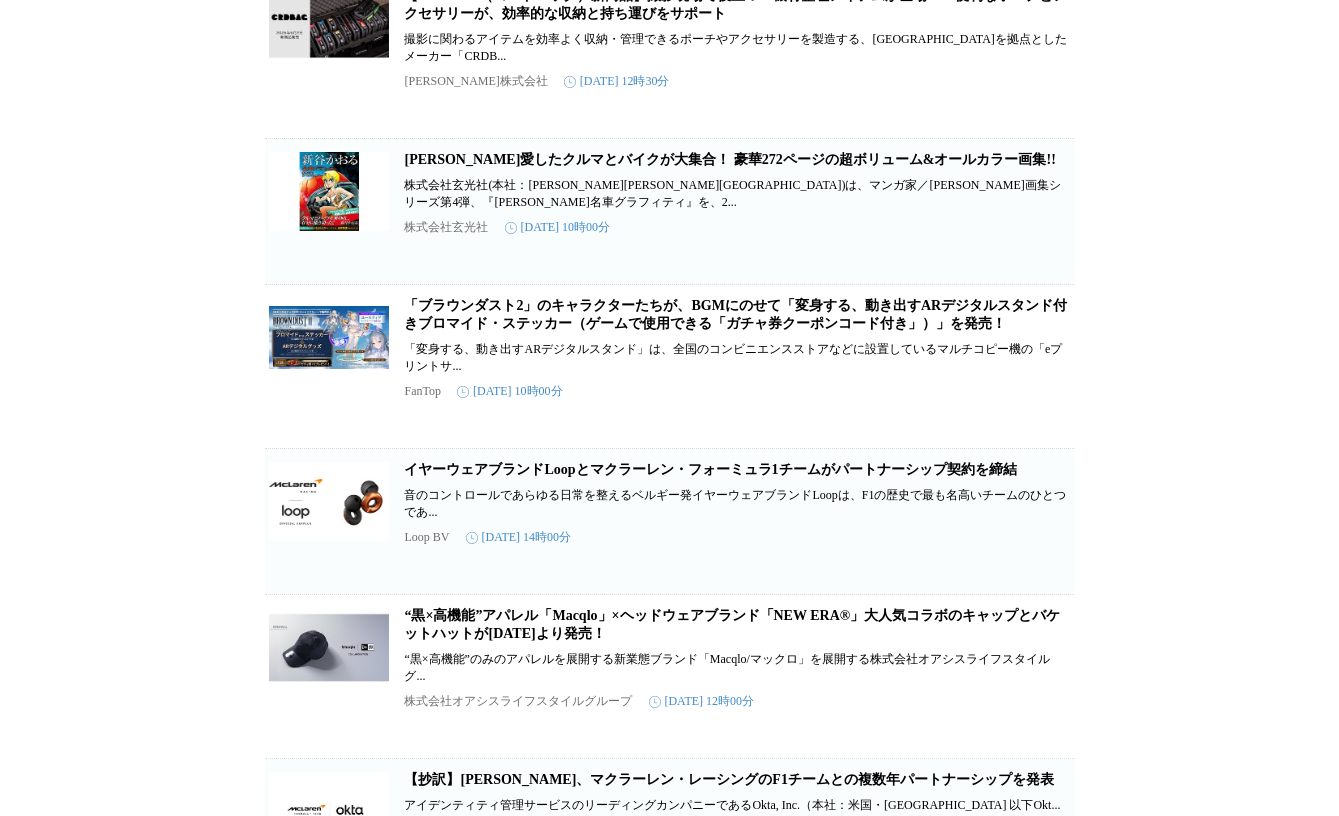 scroll, scrollTop: 654, scrollLeft: 0, axis: vertical 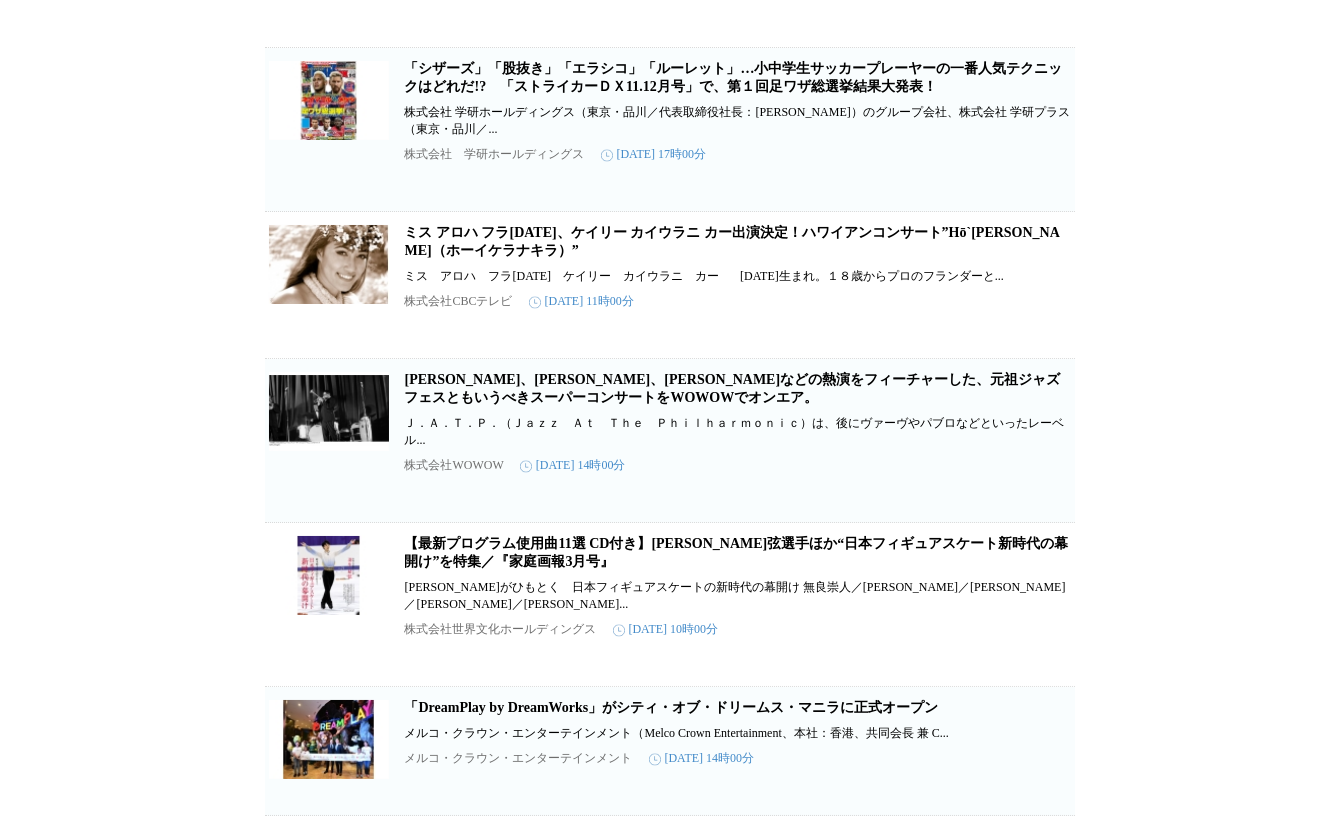 click at bounding box center [329, 279] 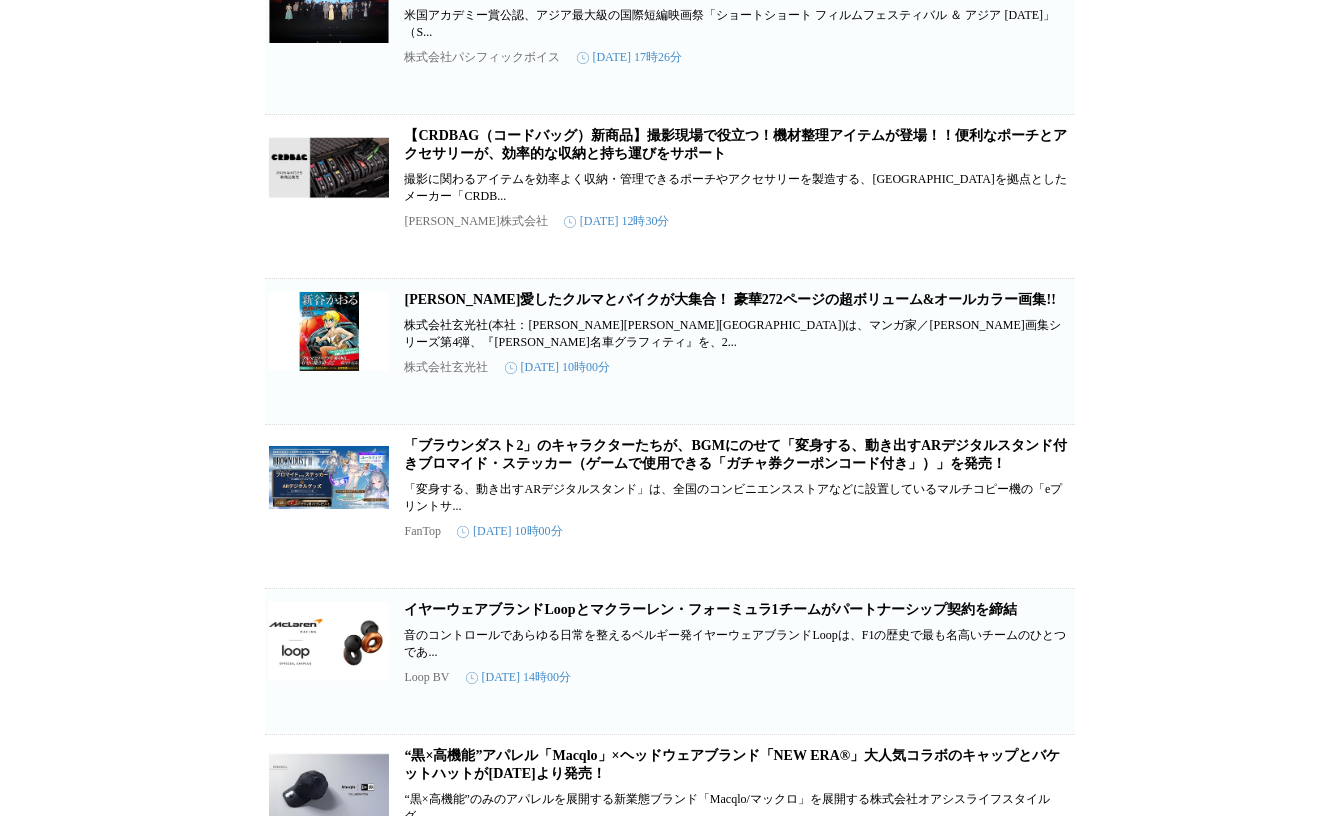 scroll, scrollTop: 0, scrollLeft: 0, axis: both 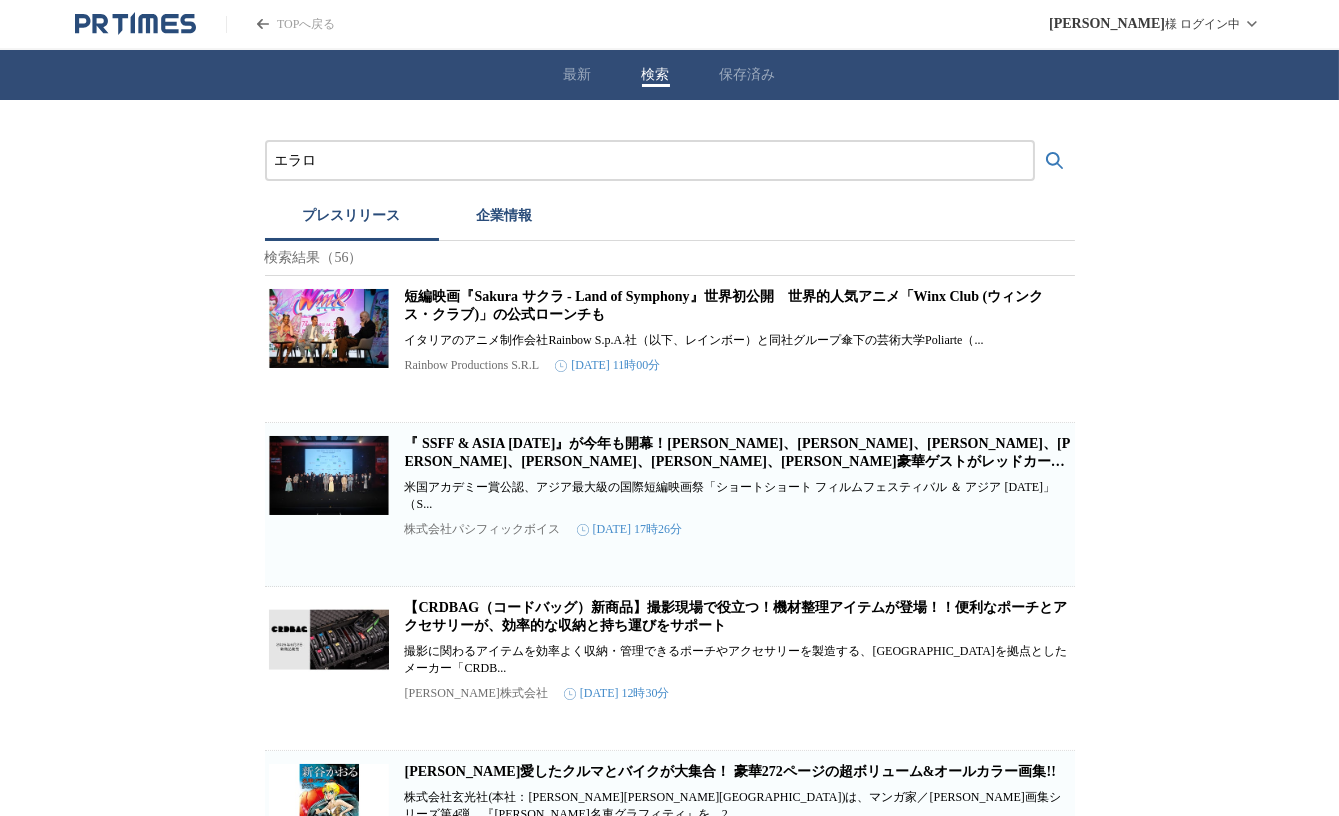 click on "最新" at bounding box center [578, 75] 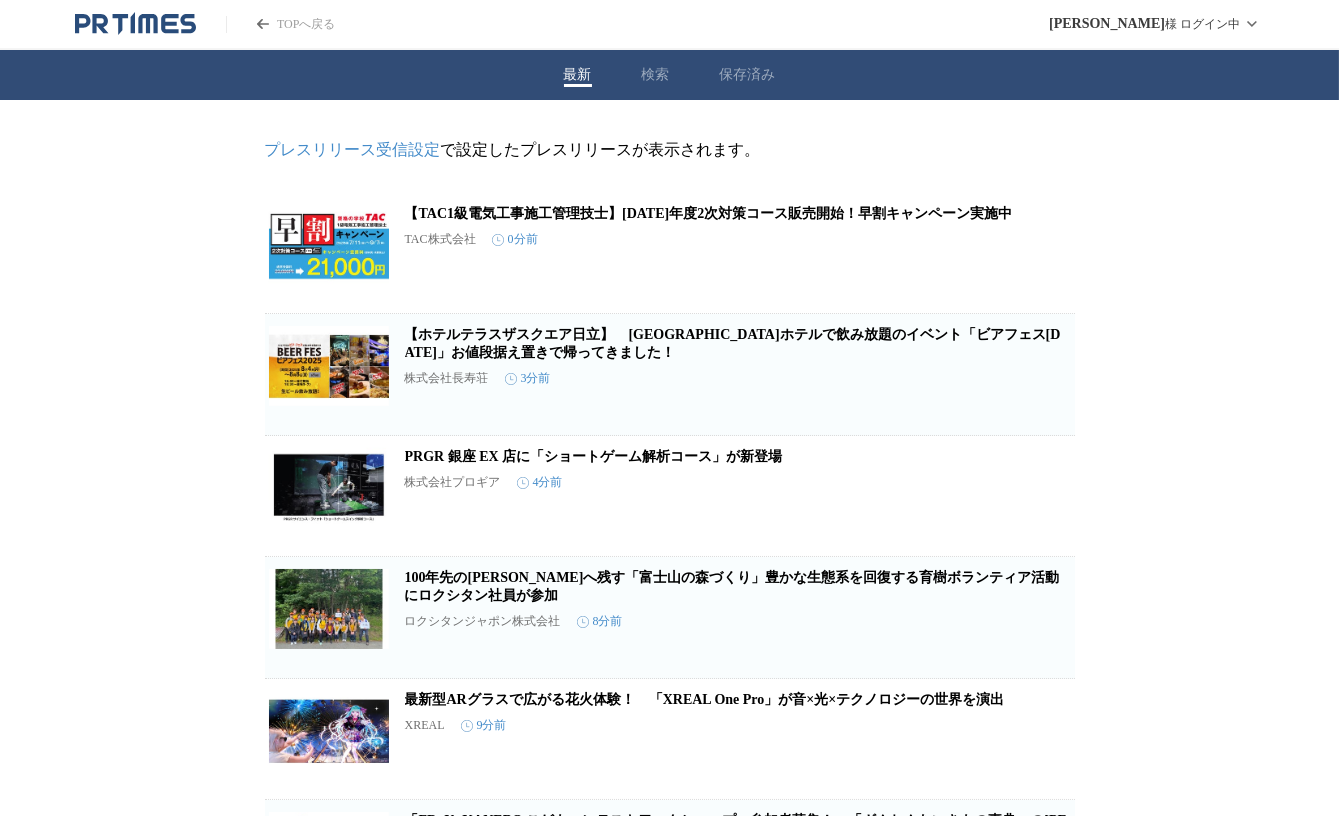 click on "プレスリリース受信設定 で設定したプレスリリースが表示されます。 【TAC1級電気工事施工管理技士】[DATE]年度2次対策コース販売開始！早割キャンペーン実施中 TAC株式会社 0分前 保存する この企業を受け取らない 【ホテルテラスザスクエア⽇⽴】　[GEOGRAPHIC_DATA]で飲み放題のイベント「ビアフェス[DATE]」お値段据え置きで帰ってきました！ 株式会社長寿荘 3分前 保存する この企業を受け取らない PRGR 銀座 EX 店に「ショートゲーム解析コース」が新登場 株式会社プロギア 4分前 保存する この企業を受け取らない 100年先の[PERSON_NAME]へ残す「富士山の森づくり」豊かな生態系を回復する育樹ボランティア活動にロクシタン社員が参加 ロクシタンジャポン株式会社 8分前 保存する この企業を受け取らない XREAL 9分前 保存する この企業を受け取らない 株式会社講談社" at bounding box center (669, 1399) 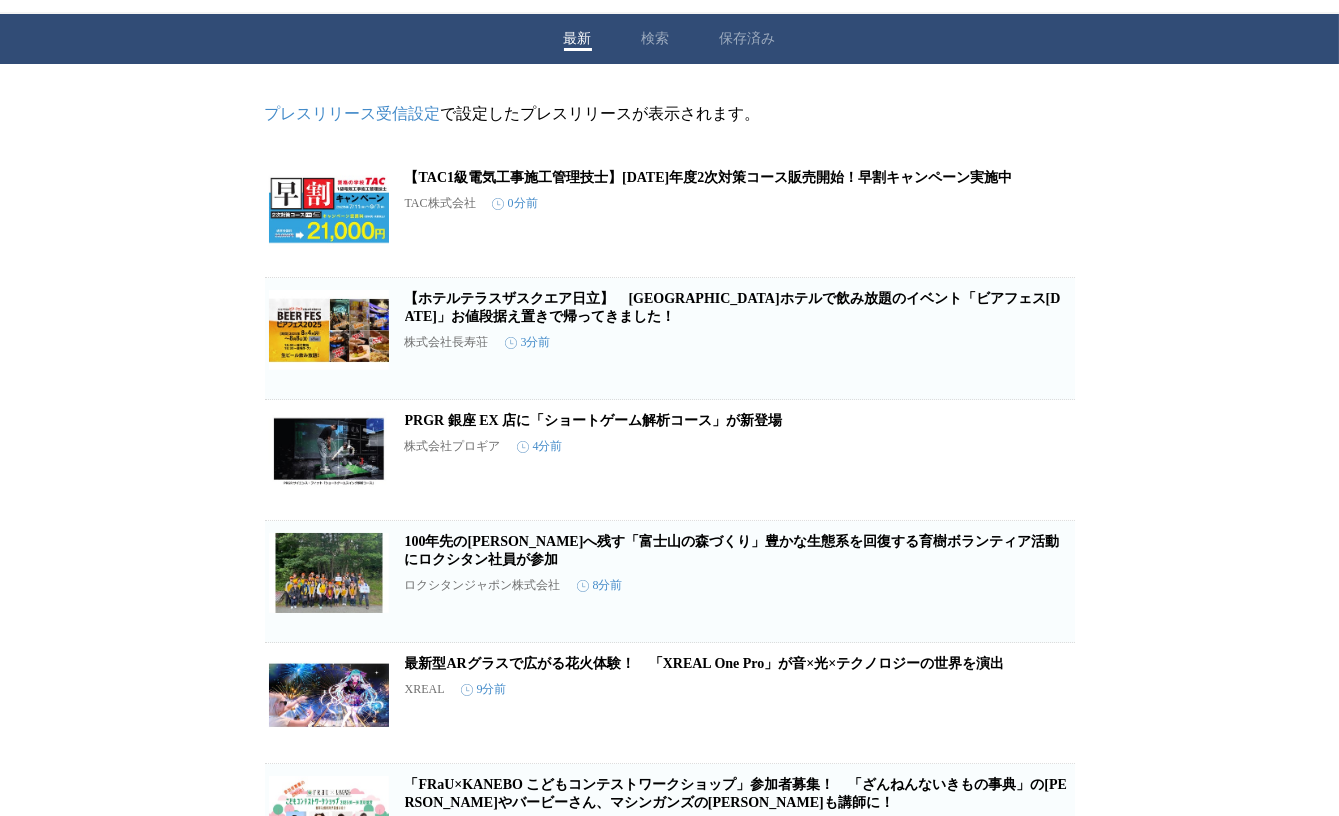 click on "プレスリリース受信設定 で設定したプレスリリースが表示されます。 【TAC1級電気工事施工管理技士】[DATE]年度2次対策コース販売開始！早割キャンペーン実施中 TAC株式会社 0分前 保存する この企業を受け取らない 【ホテルテラスザスクエア⽇⽴】　[GEOGRAPHIC_DATA]で飲み放題のイベント「ビアフェス[DATE]」お値段据え置きで帰ってきました！ 株式会社長寿荘 3分前 保存する この企業を受け取らない PRGR 銀座 EX 店に「ショートゲーム解析コース」が新登場 株式会社プロギア 4分前 保存する この企業を受け取らない 100年先の[PERSON_NAME]へ残す「富士山の森づくり」豊かな生態系を回復する育樹ボランティア活動にロクシタン社員が参加 ロクシタンジャポン株式会社 8分前 保存する この企業を受け取らない XREAL 9分前 保存する この企業を受け取らない 株式会社講談社" at bounding box center (669, 1363) 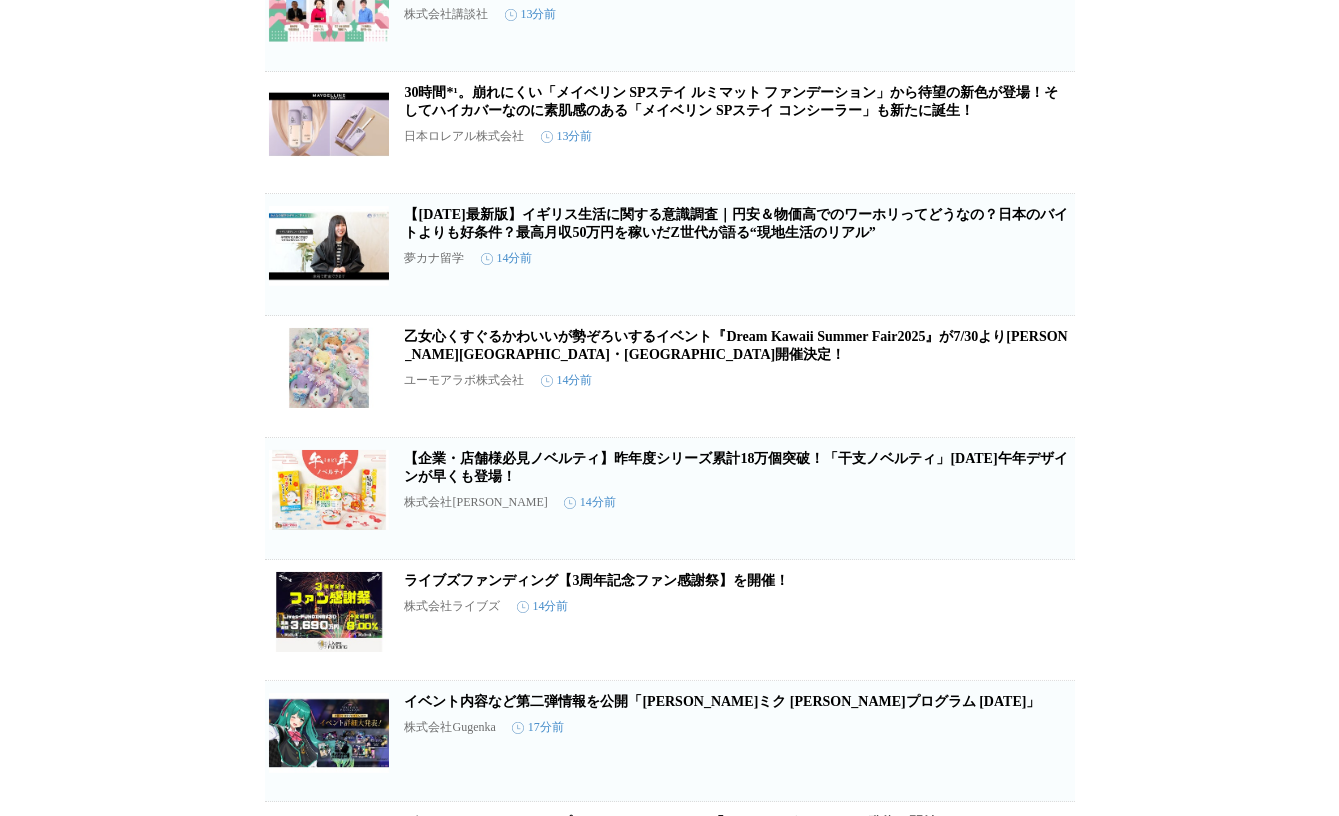 scroll, scrollTop: 645, scrollLeft: 0, axis: vertical 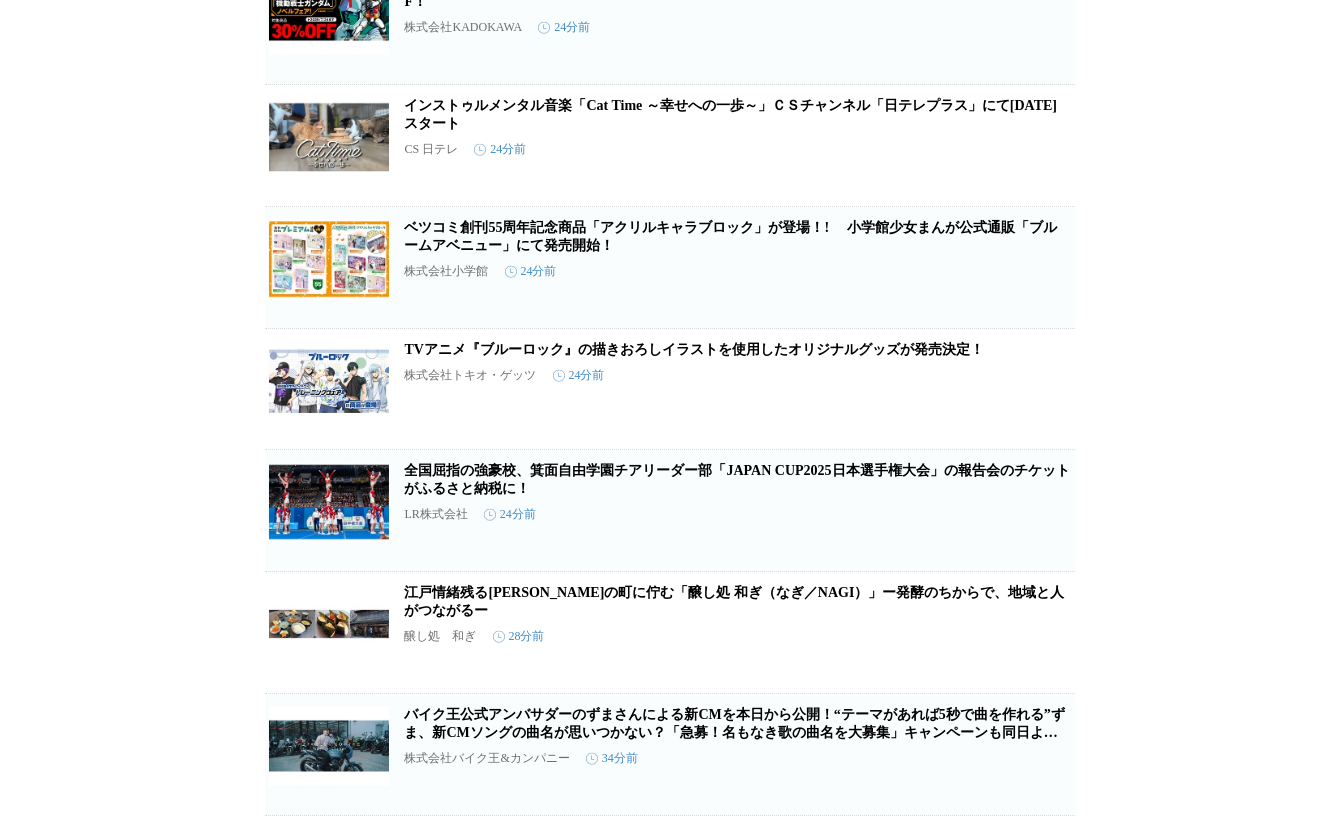 click on "プレスリリース受信設定 で設定したプレスリリースが表示されます。 【TAC1級電気工事施工管理技士】[DATE]年度2次対策コース販売開始！早割キャンペーン実施中 TAC株式会社 0分前 保存する この企業を受け取らない 【ホテルテラスザスクエア⽇⽴】　[GEOGRAPHIC_DATA]で飲み放題のイベント「ビアフェス[DATE]」お値段据え置きで帰ってきました！ 株式会社長寿荘 3分前 保存する この企業を受け取らない PRGR 銀座 EX 店に「ショートゲーム解析コース」が新登場 株式会社プロギア 4分前 保存する この企業を受け取らない 100年先の[PERSON_NAME]へ残す「富士山の森づくり」豊かな生態系を回復する育樹ボランティア活動にロクシタン社員が参加 ロクシタンジャポン株式会社 8分前 保存する この企業を受け取らない XREAL 9分前 保存する この企業を受け取らない 株式会社講談社" at bounding box center (669, -655) 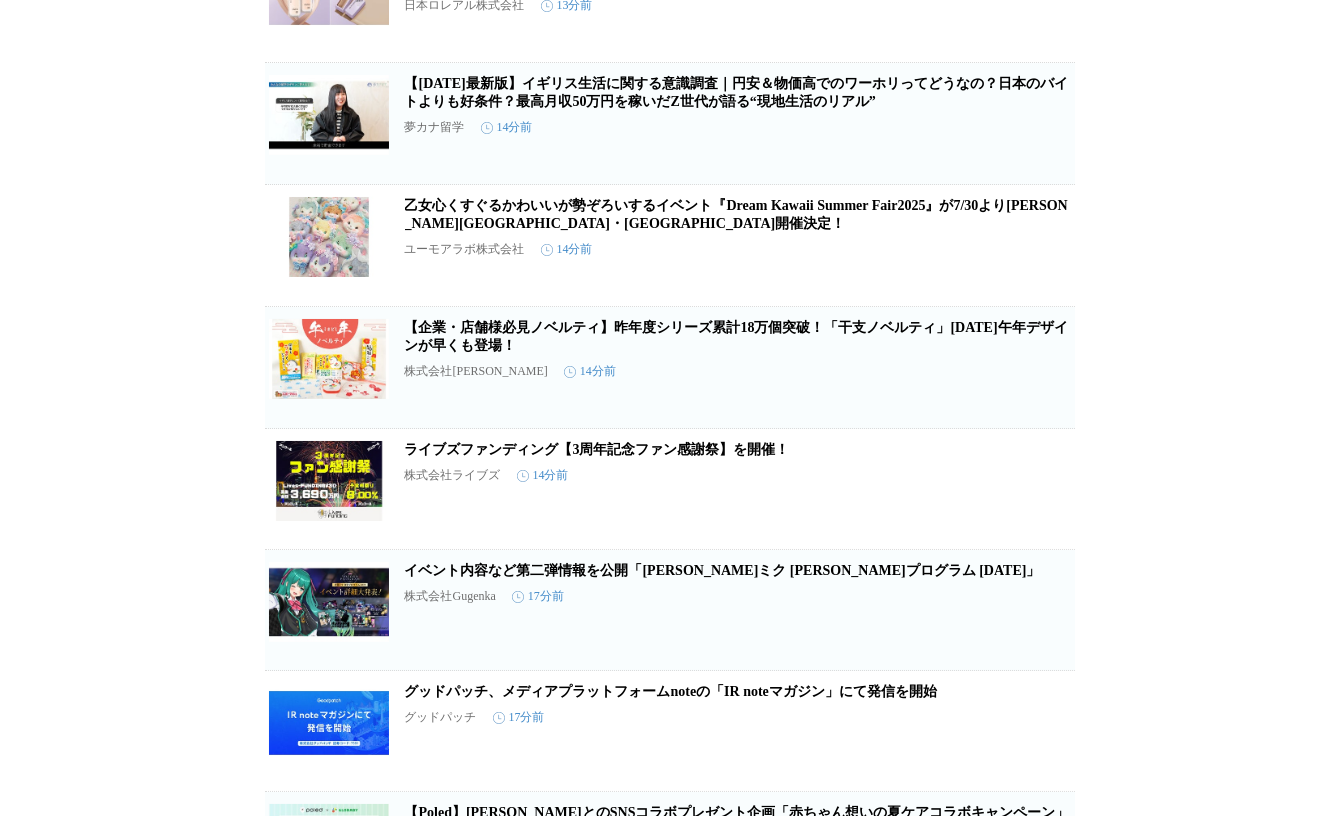 scroll, scrollTop: 0, scrollLeft: 0, axis: both 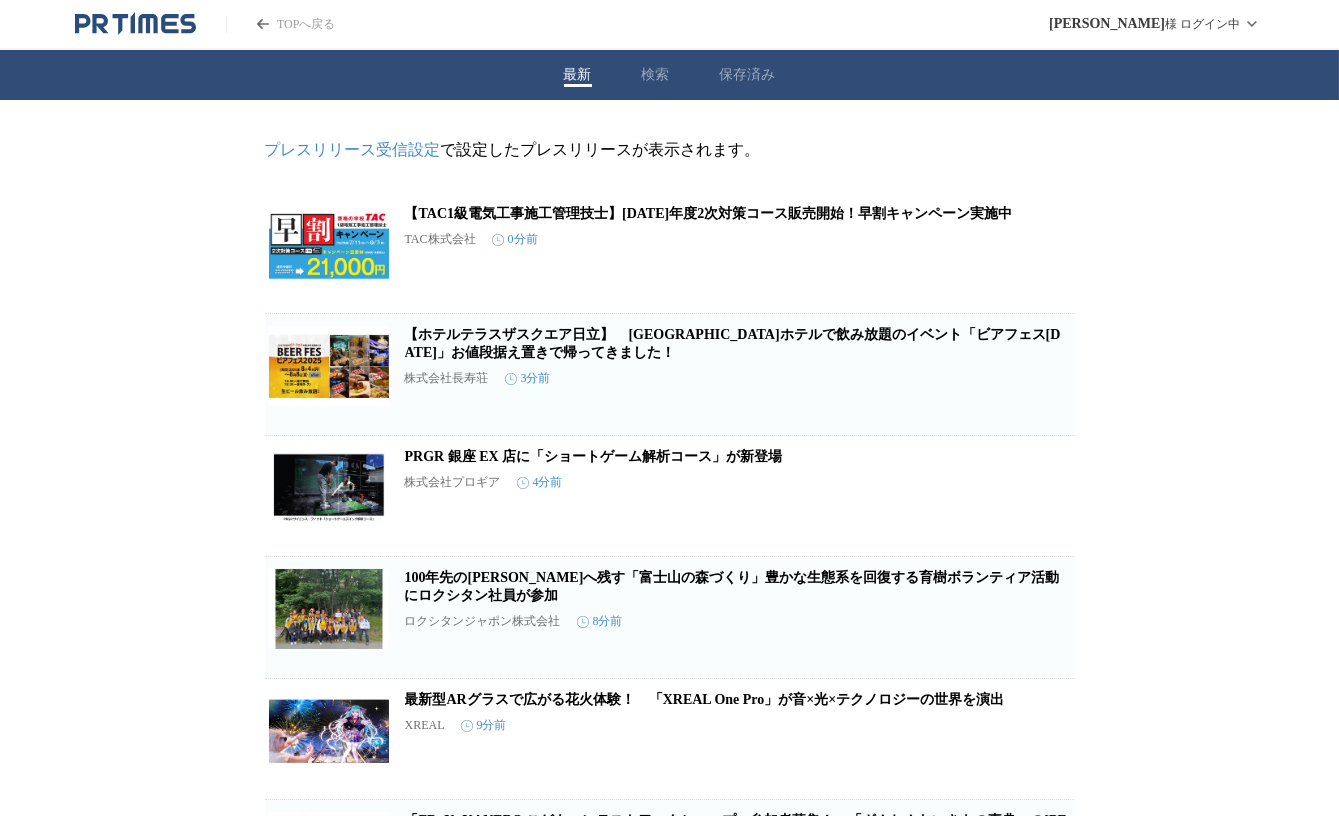 click on "最新 検索 保存済み" at bounding box center (669, 75) 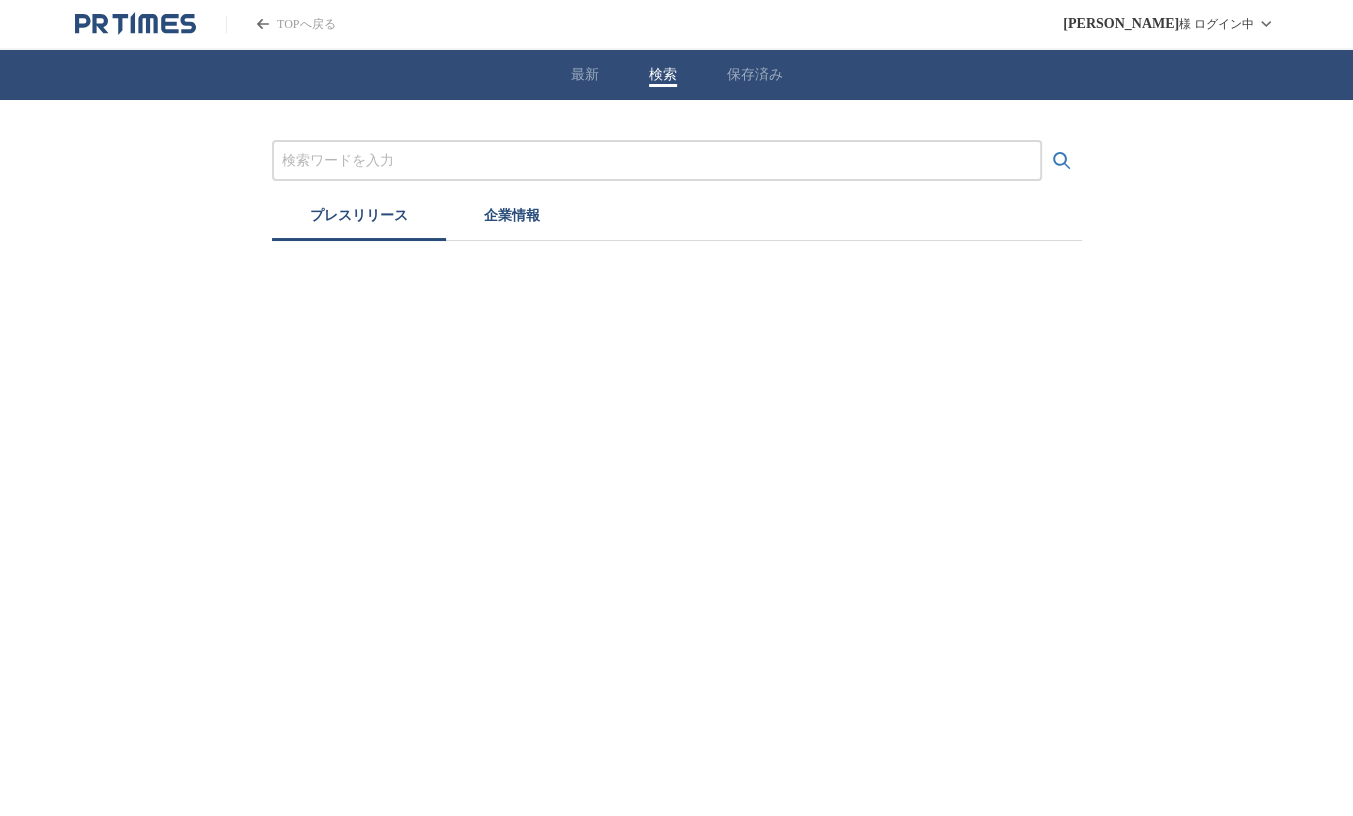 click at bounding box center (657, 161) 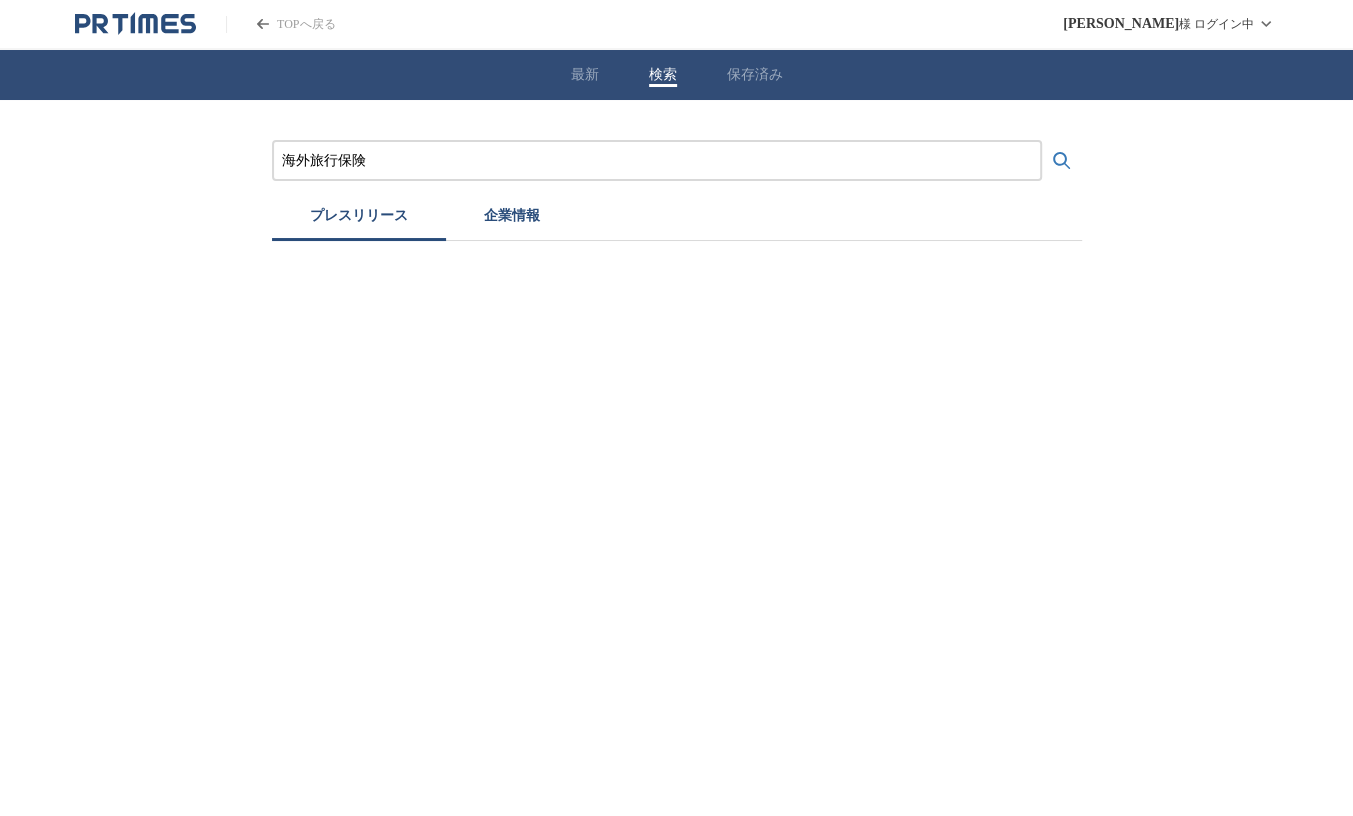 click at bounding box center [1062, 161] 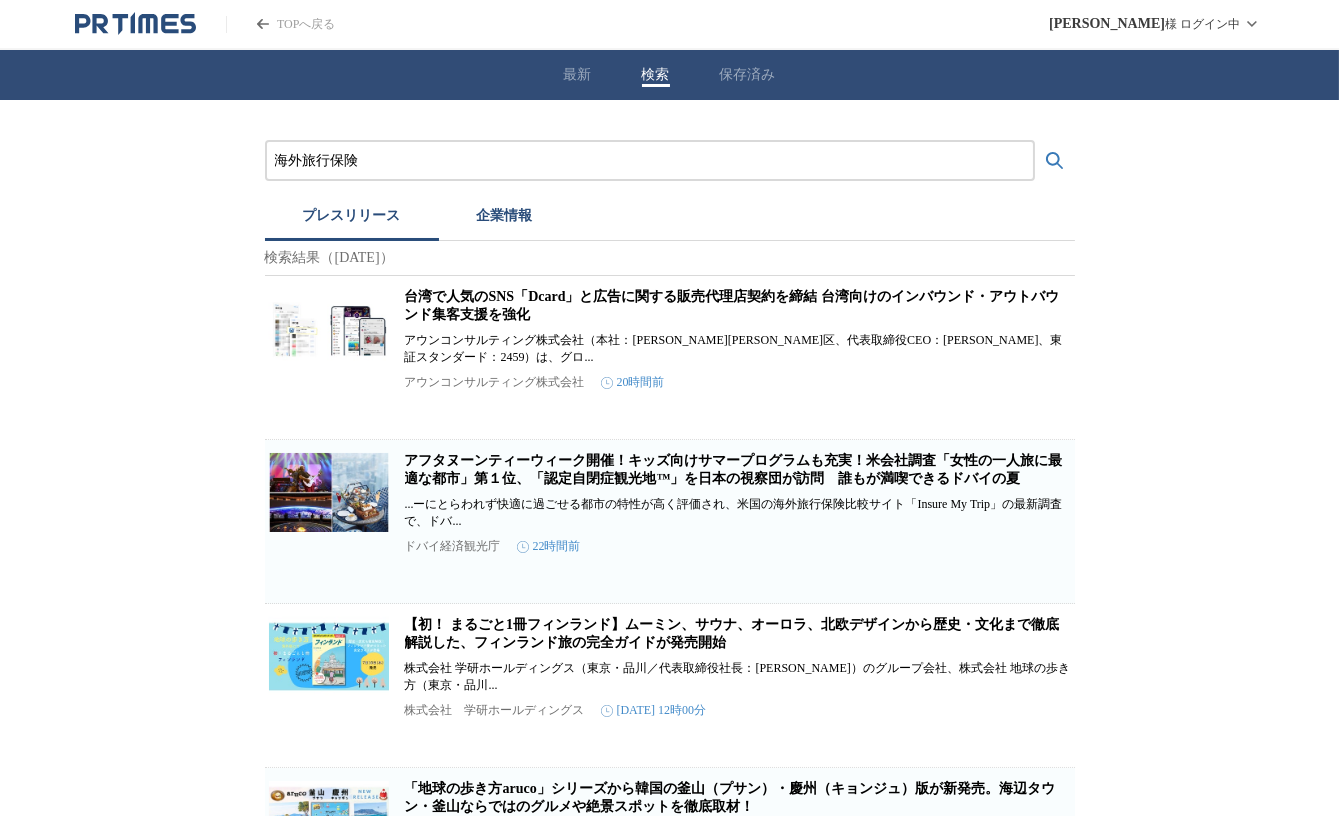 click at bounding box center [1055, 161] 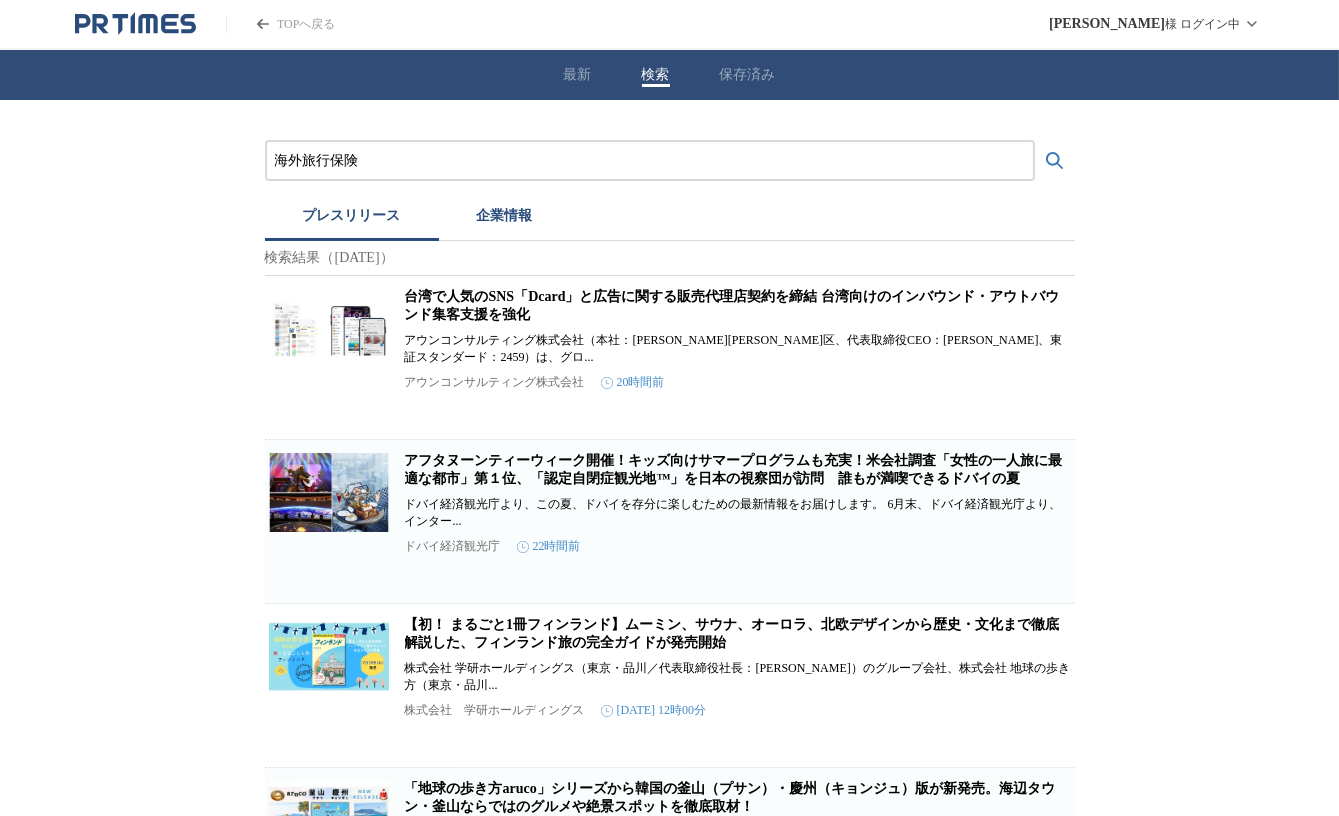 click on "海外旅行保険 プレスリリース 企業情報 検索結果（[DATE]） 台湾で人気のSNS「Dcard」と広告に関する販売代理店契約を締結 台湾向けのインバウンド・アウトバウンド集客支援を強化 　アウンコンサルティング株式会社（本社：[PERSON_NAME][PERSON_NAME]区、代表取締役CEO：[PERSON_NAME]、東証スタンダード：2459）は、グロ... アウンコンサルティング株式会社 20時間前 保存する アフタヌーンティーウィーク開催！キッズ向けサマープログラムも充実！米会社調査「女性の一人旅に最適な都市」第１位、「認定自閉症観光地™」を日本の視察団が訪問　誰もが満喫できるドバイの夏 ドバイ経済観光庁より、この夏、ドバイを存分に楽しむための最新情報をお届けします。 6月末、ドバイ経済観光庁より、インター... ドバイ経済観光庁 22時間前 保存する [DATE] 12時00分 保存する" at bounding box center (669, 1774) 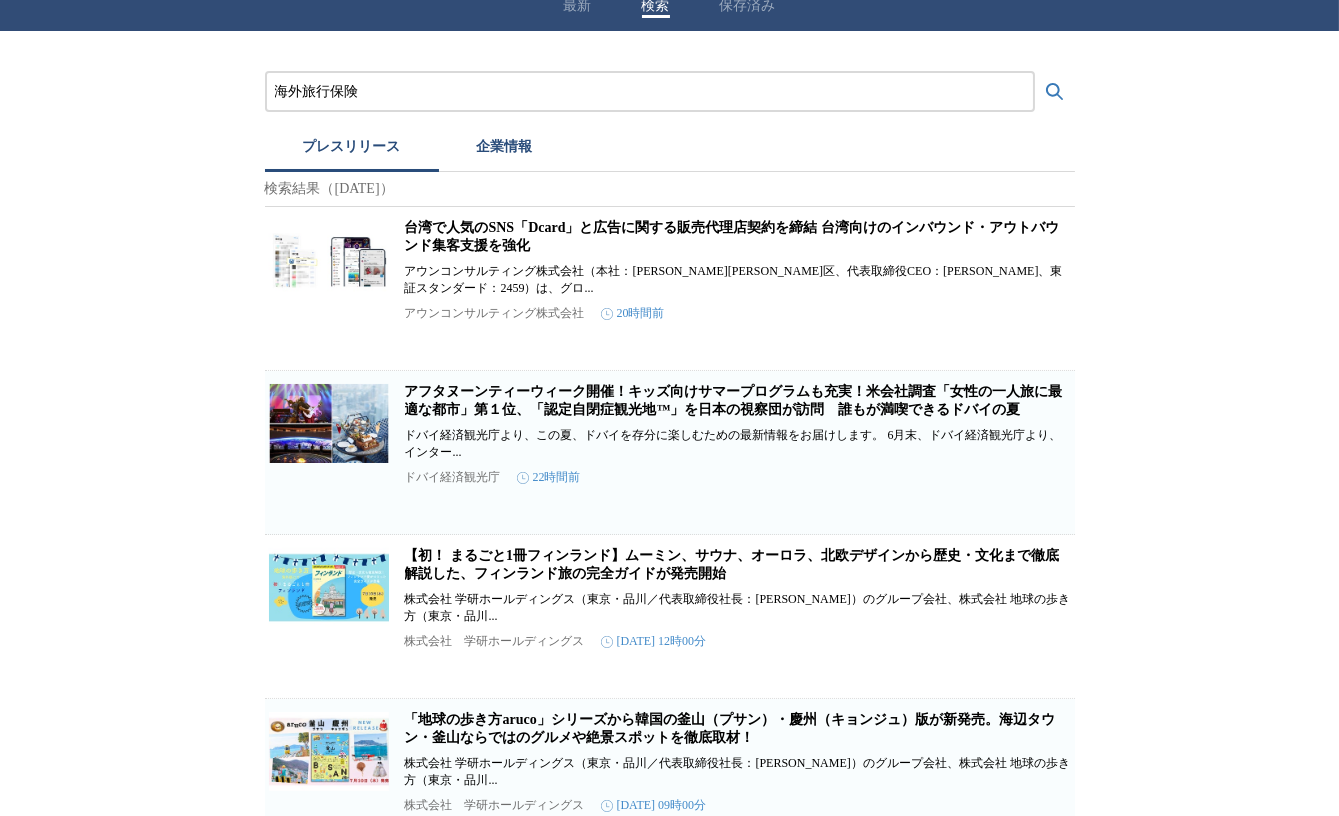 scroll, scrollTop: 72, scrollLeft: 0, axis: vertical 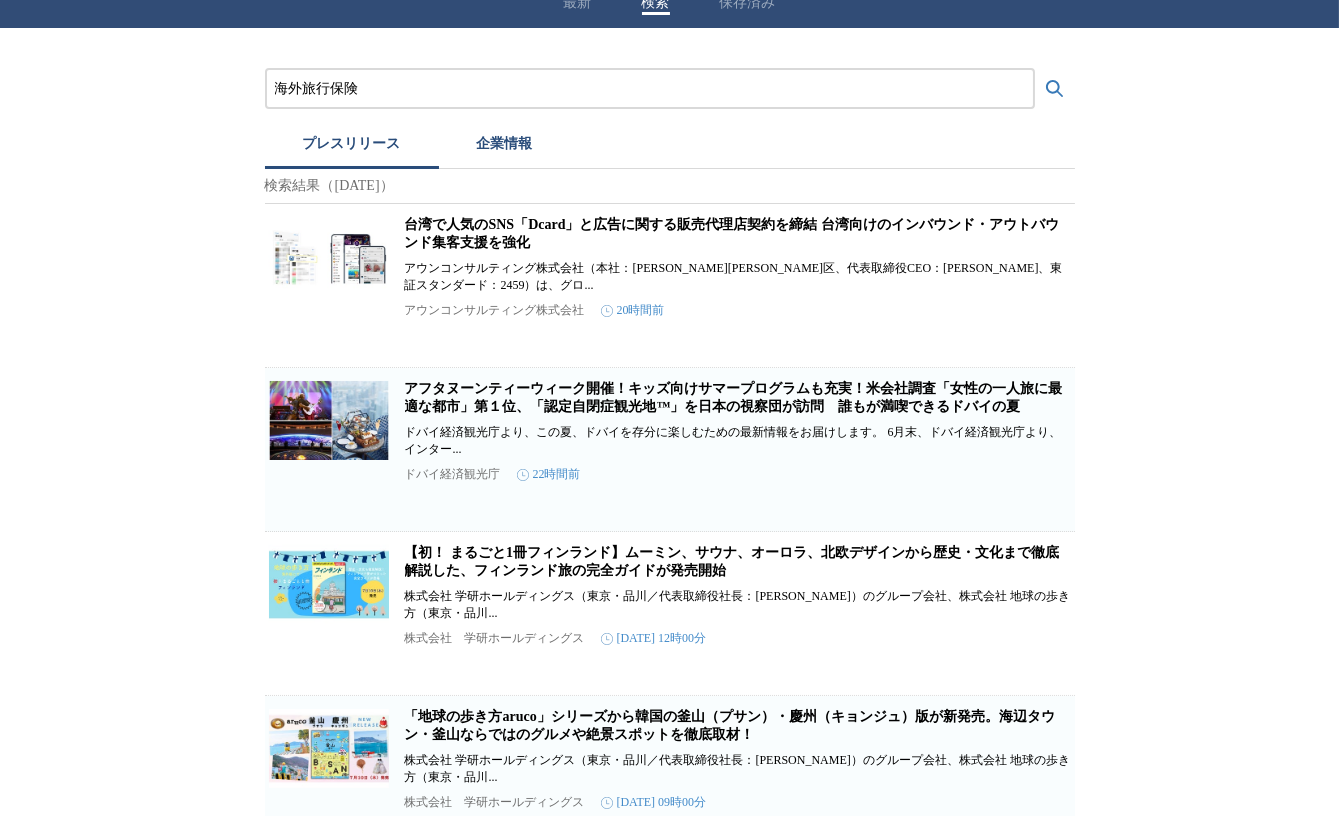 click on "海外旅行保険 プレスリリース 企業情報 検索結果（[DATE]） 台湾で人気のSNS「Dcard」と広告に関する販売代理店契約を締結 台湾向けのインバウンド・アウトバウンド集客支援を強化 　アウンコンサルティング株式会社（本社：[PERSON_NAME][PERSON_NAME]区、代表取締役CEO：[PERSON_NAME]、東証スタンダード：2459）は、グロ... アウンコンサルティング株式会社 20時間前 保存する アフタヌーンティーウィーク開催！キッズ向けサマープログラムも充実！米会社調査「女性の一人旅に最適な都市」第１位、「認定自閉症観光地™」を日本の視察団が訪問　誰もが満喫できるドバイの夏 ドバイ経済観光庁より、この夏、ドバイを存分に楽しむための最新情報をお届けします。 6月末、ドバイ経済観光庁より、インター... ドバイ経済観光庁 22時間前 保存する [DATE] 12時00分 保存する" at bounding box center (669, 1702) 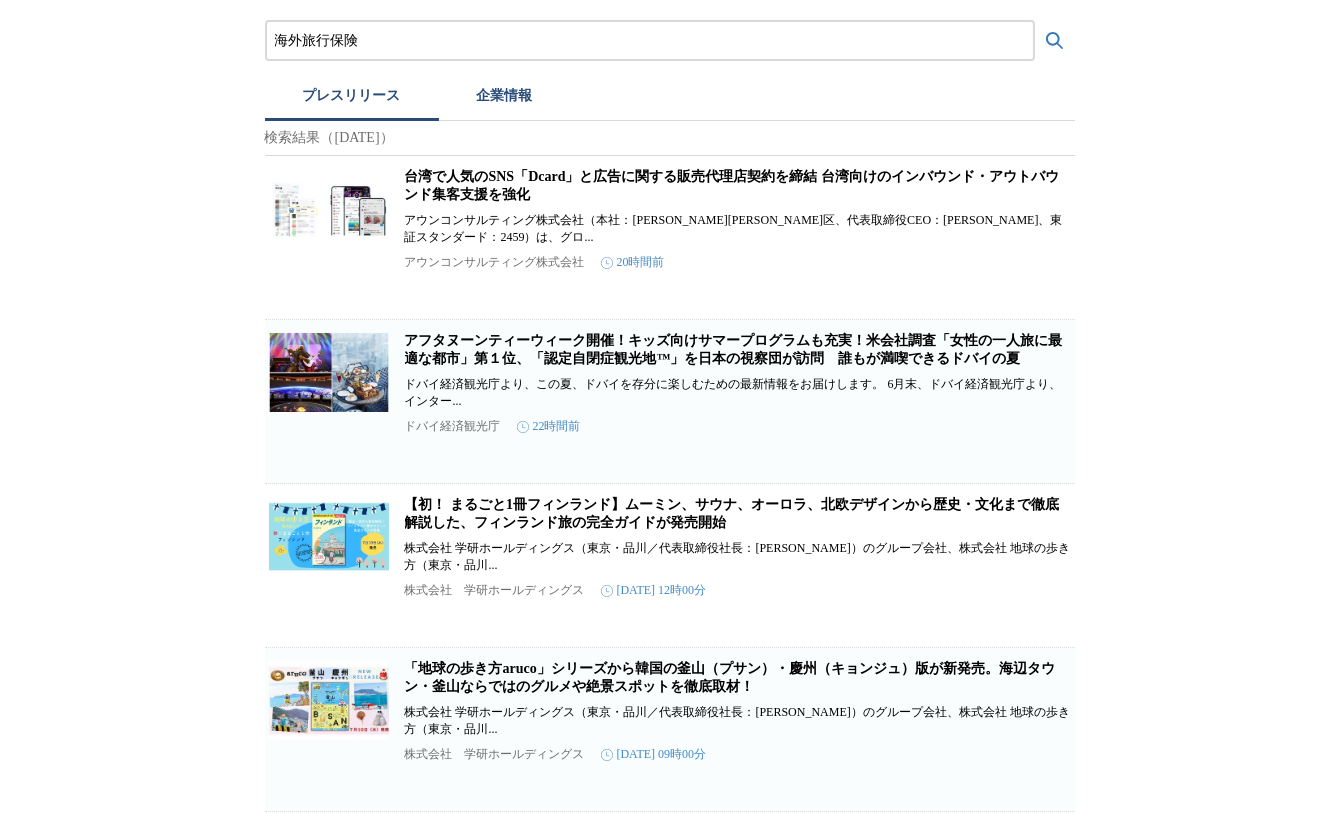 scroll, scrollTop: 145, scrollLeft: 0, axis: vertical 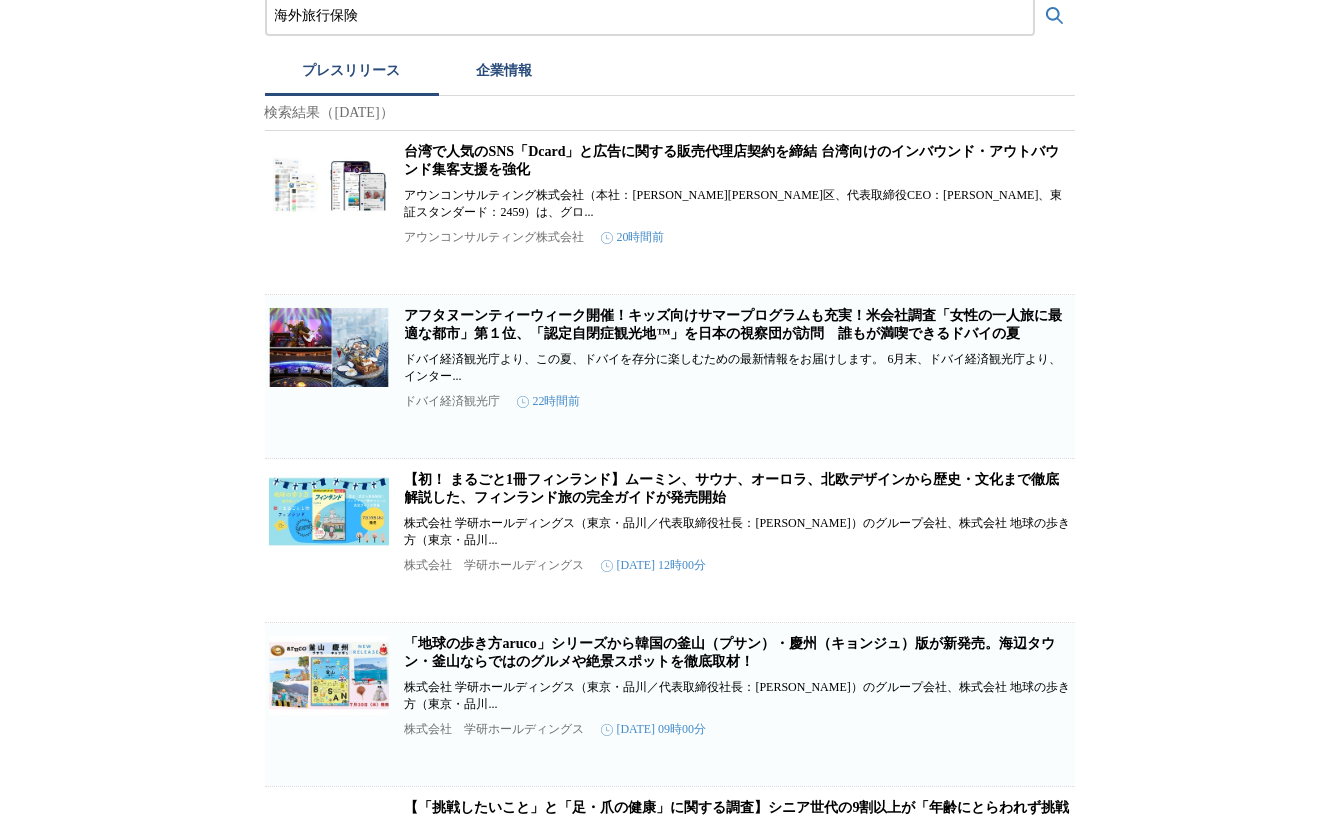 click on "海外旅行保険 プレスリリース 企業情報 検索結果（[DATE]） 台湾で人気のSNS「Dcard」と広告に関する販売代理店契約を締結 台湾向けのインバウンド・アウトバウンド集客支援を強化 　アウンコンサルティング株式会社（本社：[PERSON_NAME][PERSON_NAME]区、代表取締役CEO：[PERSON_NAME]、東証スタンダード：2459）は、グロ... アウンコンサルティング株式会社 20時間前 保存する アフタヌーンティーウィーク開催！キッズ向けサマープログラムも充実！米会社調査「女性の一人旅に最適な都市」第１位、「認定自閉症観光地™」を日本の視察団が訪問　誰もが満喫できるドバイの夏 ドバイ経済観光庁より、この夏、ドバイを存分に楽しむための最新情報をお届けします。 6月末、ドバイ経済観光庁より、インター... ドバイ経済観光庁 22時間前 保存する [DATE] 12時00分 保存する" at bounding box center (669, 1629) 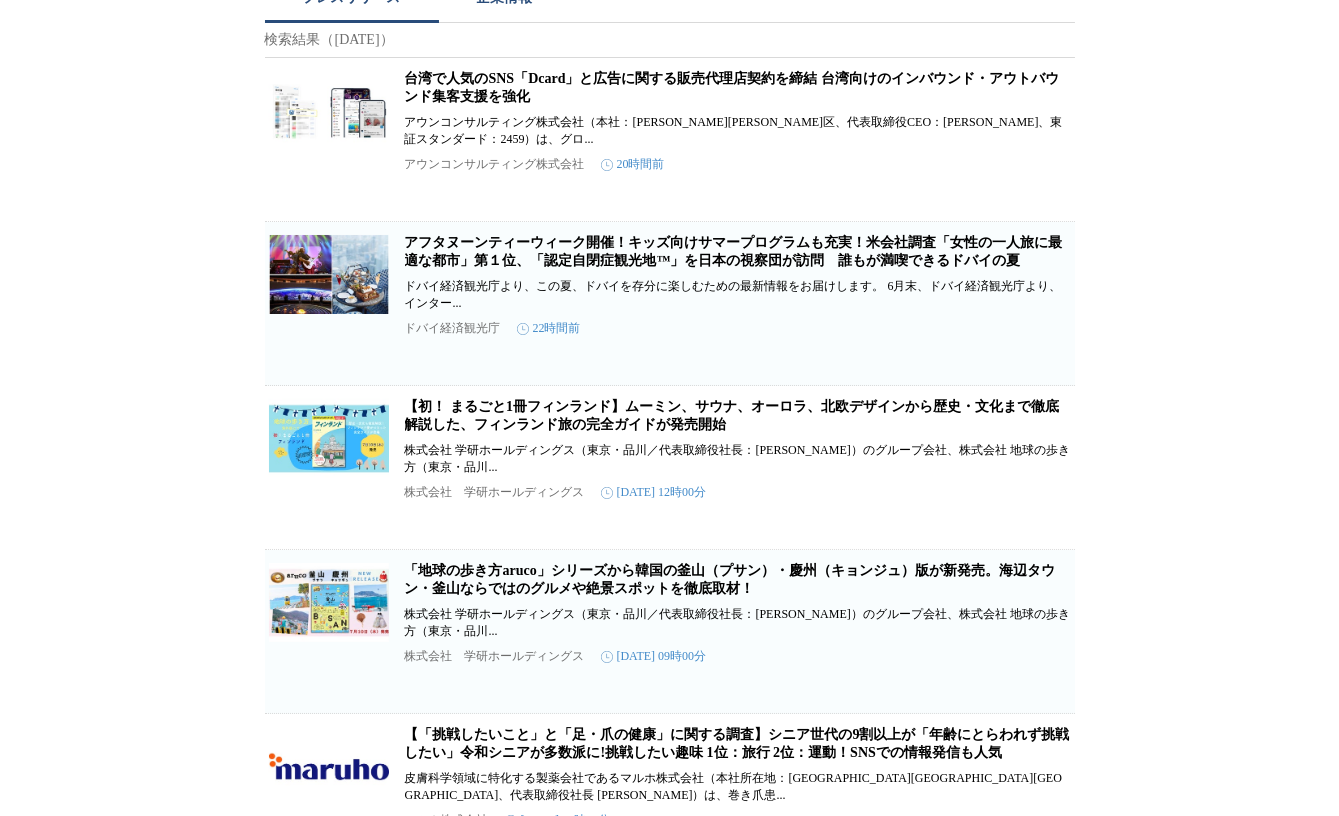 scroll, scrollTop: 254, scrollLeft: 0, axis: vertical 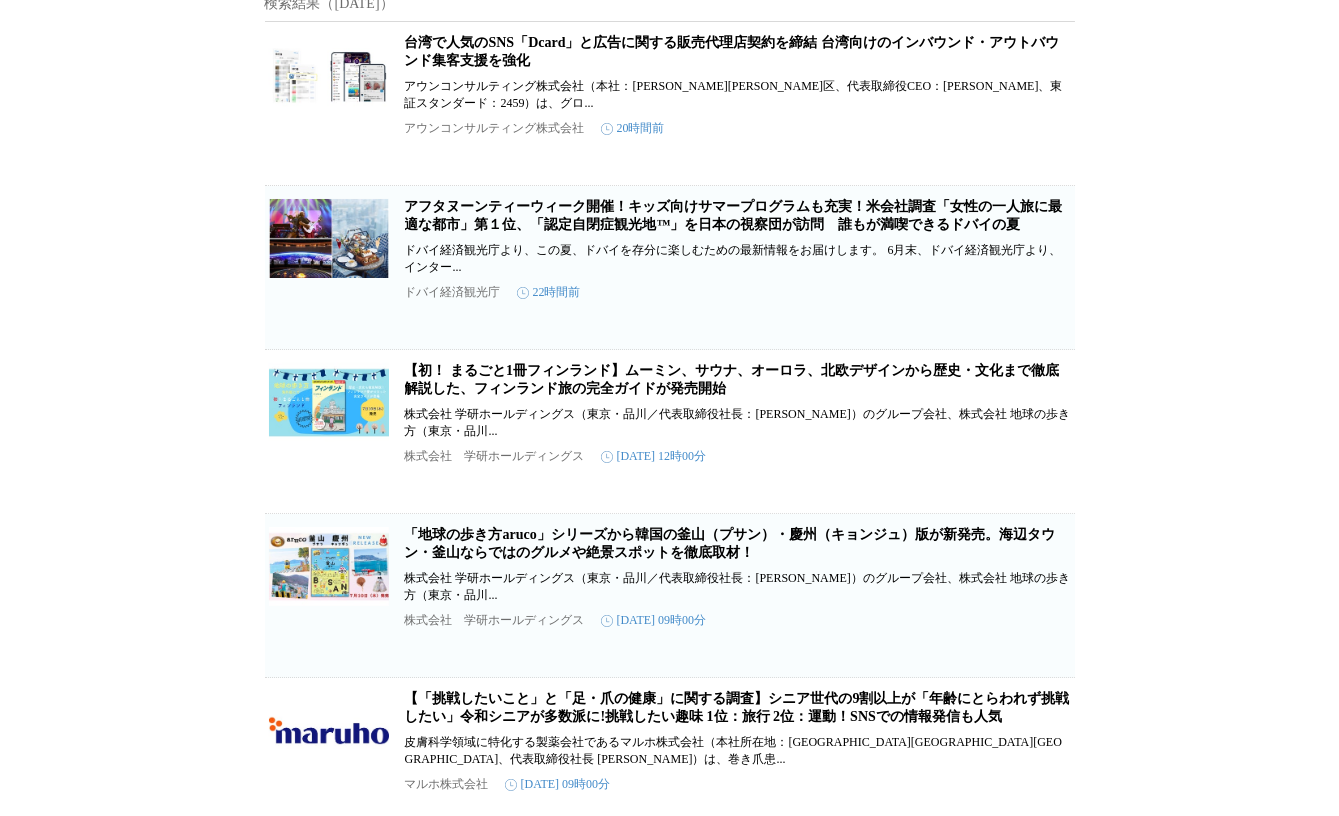 click on "海外旅行保険 プレスリリース 企業情報 検索結果（[DATE]） 台湾で人気のSNS「Dcard」と広告に関する販売代理店契約を締結 台湾向けのインバウンド・アウトバウンド集客支援を強化 　アウンコンサルティング株式会社（本社：[PERSON_NAME][PERSON_NAME]区、代表取締役CEO：[PERSON_NAME]、東証スタンダード：2459）は、グロ... アウンコンサルティング株式会社 20時間前 保存する アフタヌーンティーウィーク開催！キッズ向けサマープログラムも充実！米会社調査「女性の一人旅に最適な都市」第１位、「認定自閉症観光地™」を日本の視察団が訪問　誰もが満喫できるドバイの夏 ドバイ経済観光庁より、この夏、ドバイを存分に楽しむための最新情報をお届けします。 6月末、ドバイ経済観光庁より、インター... ドバイ経済観光庁 22時間前 保存する [DATE] 12時00分 保存する" at bounding box center (669, 1520) 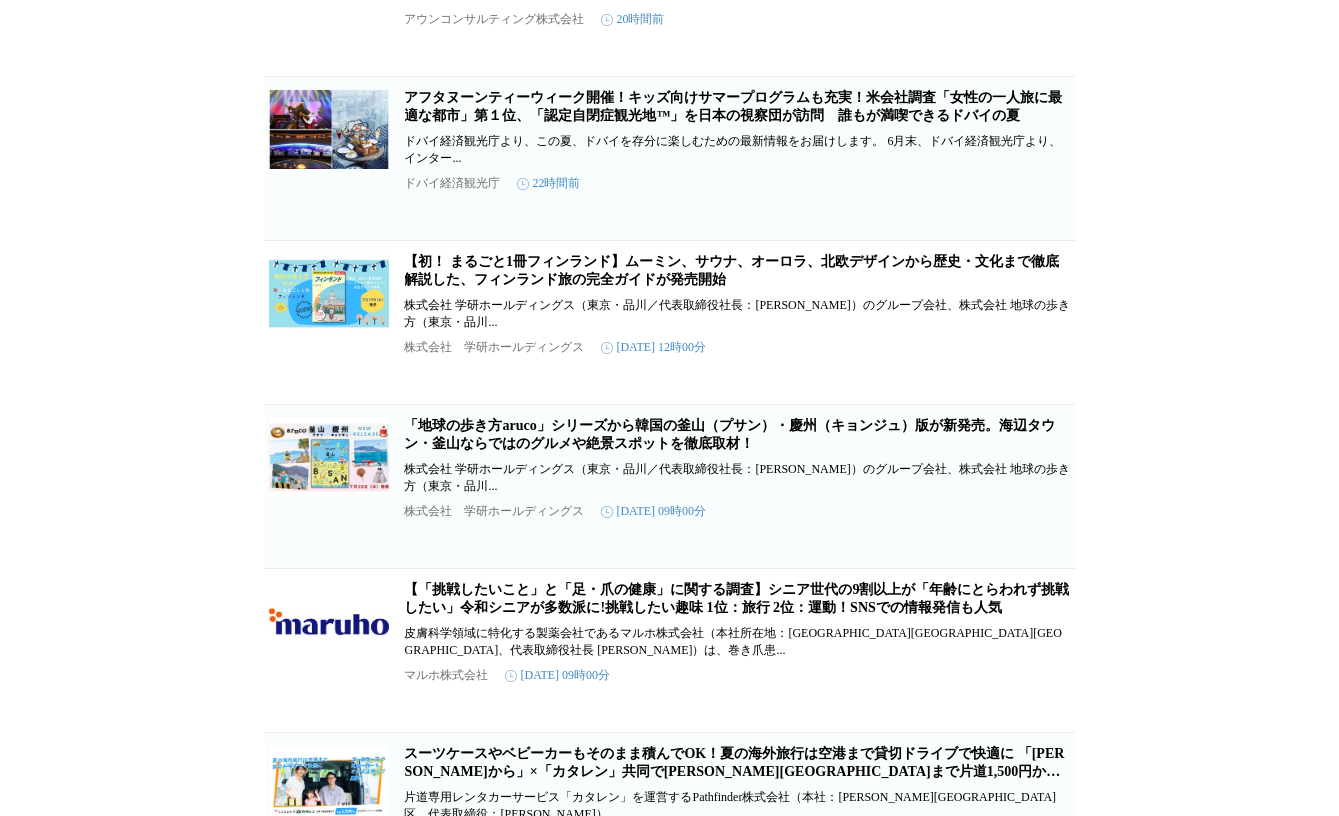 scroll, scrollTop: 400, scrollLeft: 0, axis: vertical 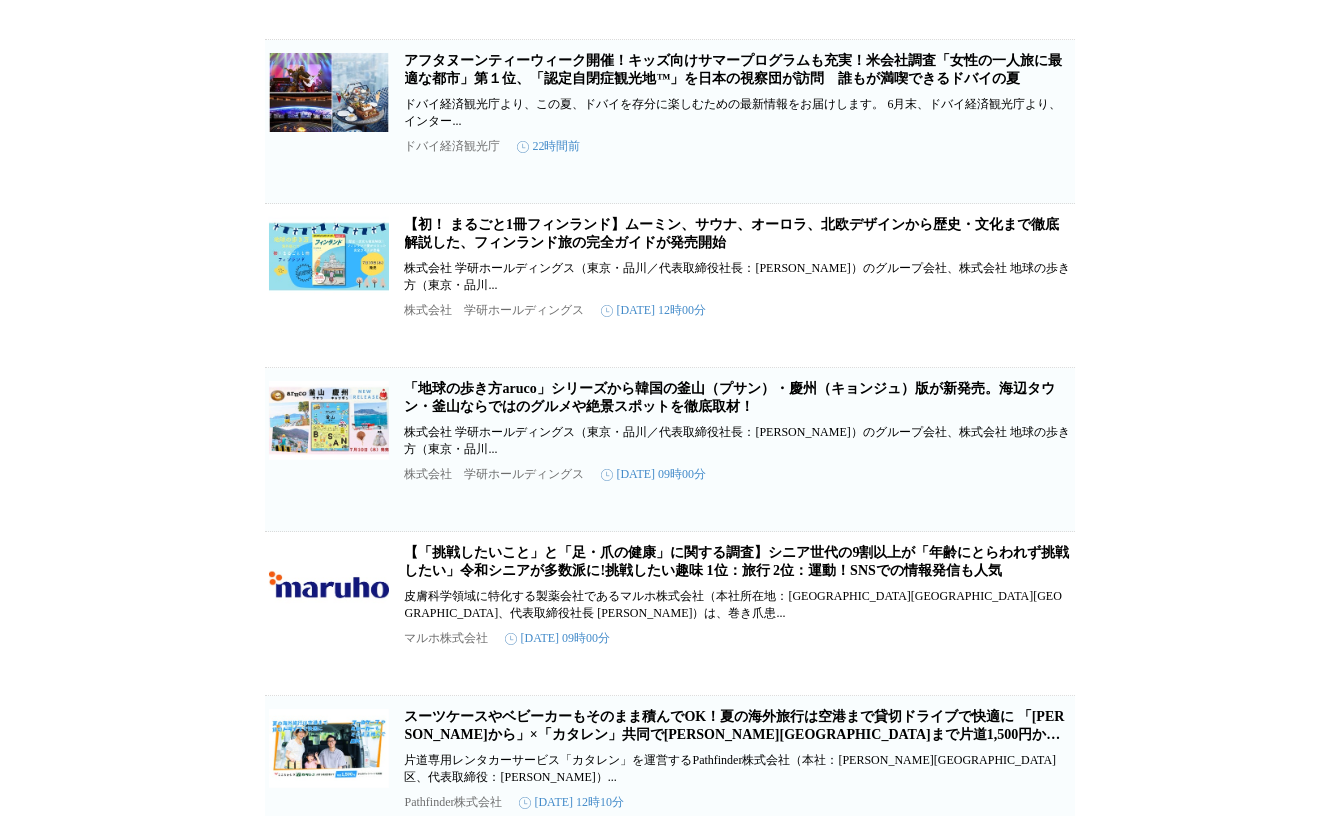 click on "海外旅行保険 プレスリリース 企業情報 検索結果（[DATE]） 台湾で人気のSNS「Dcard」と広告に関する販売代理店契約を締結 台湾向けのインバウンド・アウトバウンド集客支援を強化 　アウンコンサルティング株式会社（本社：[PERSON_NAME][PERSON_NAME]区、代表取締役CEO：[PERSON_NAME]、東証スタンダード：2459）は、グロ... アウンコンサルティング株式会社 20時間前 保存する アフタヌーンティーウィーク開催！キッズ向けサマープログラムも充実！米会社調査「女性の一人旅に最適な都市」第１位、「認定自閉症観光地™」を日本の視察団が訪問　誰もが満喫できるドバイの夏 ドバイ経済観光庁より、この夏、ドバイを存分に楽しむための最新情報をお届けします。 6月末、ドバイ経済観光庁より、インター... ドバイ経済観光庁 22時間前 保存する [DATE] 12時00分 保存する" at bounding box center (669, 1374) 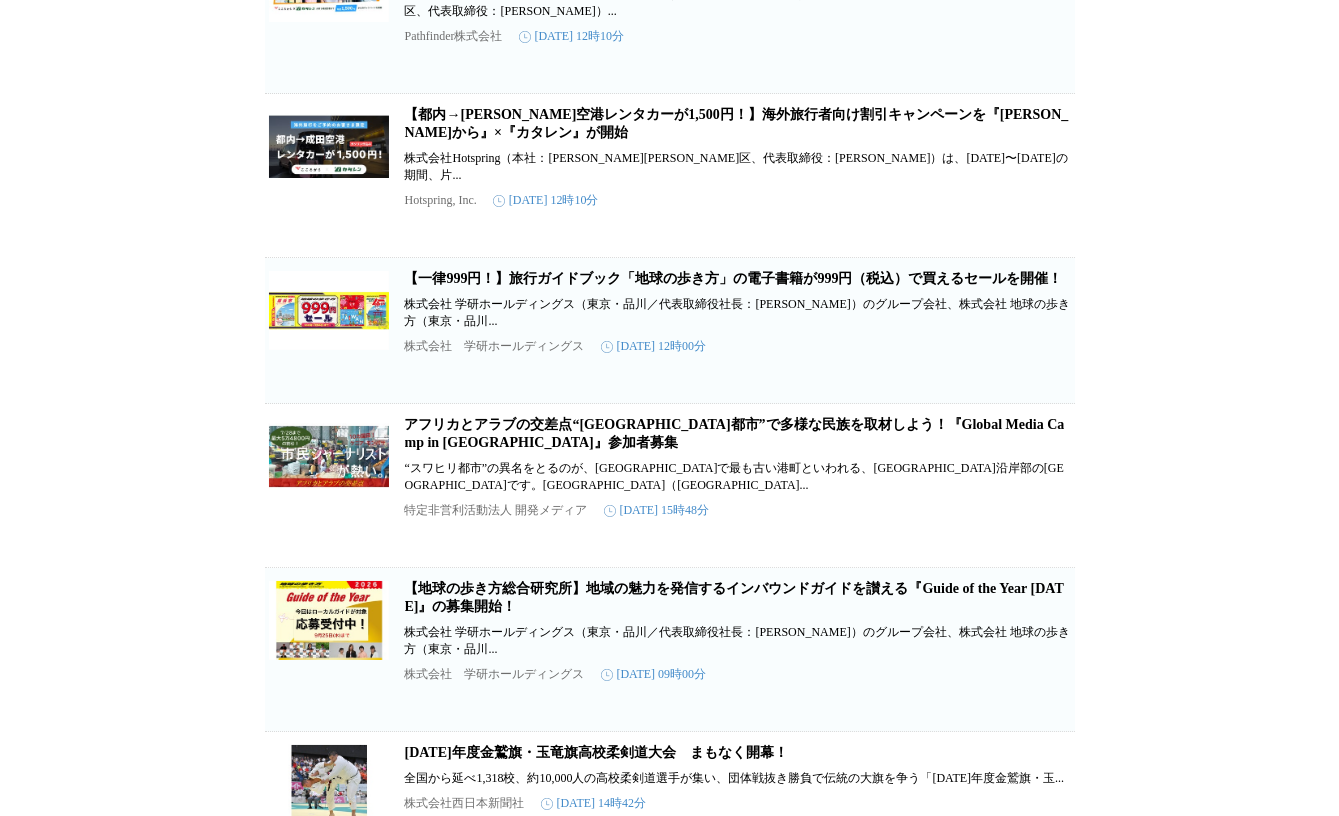 scroll, scrollTop: 1163, scrollLeft: 0, axis: vertical 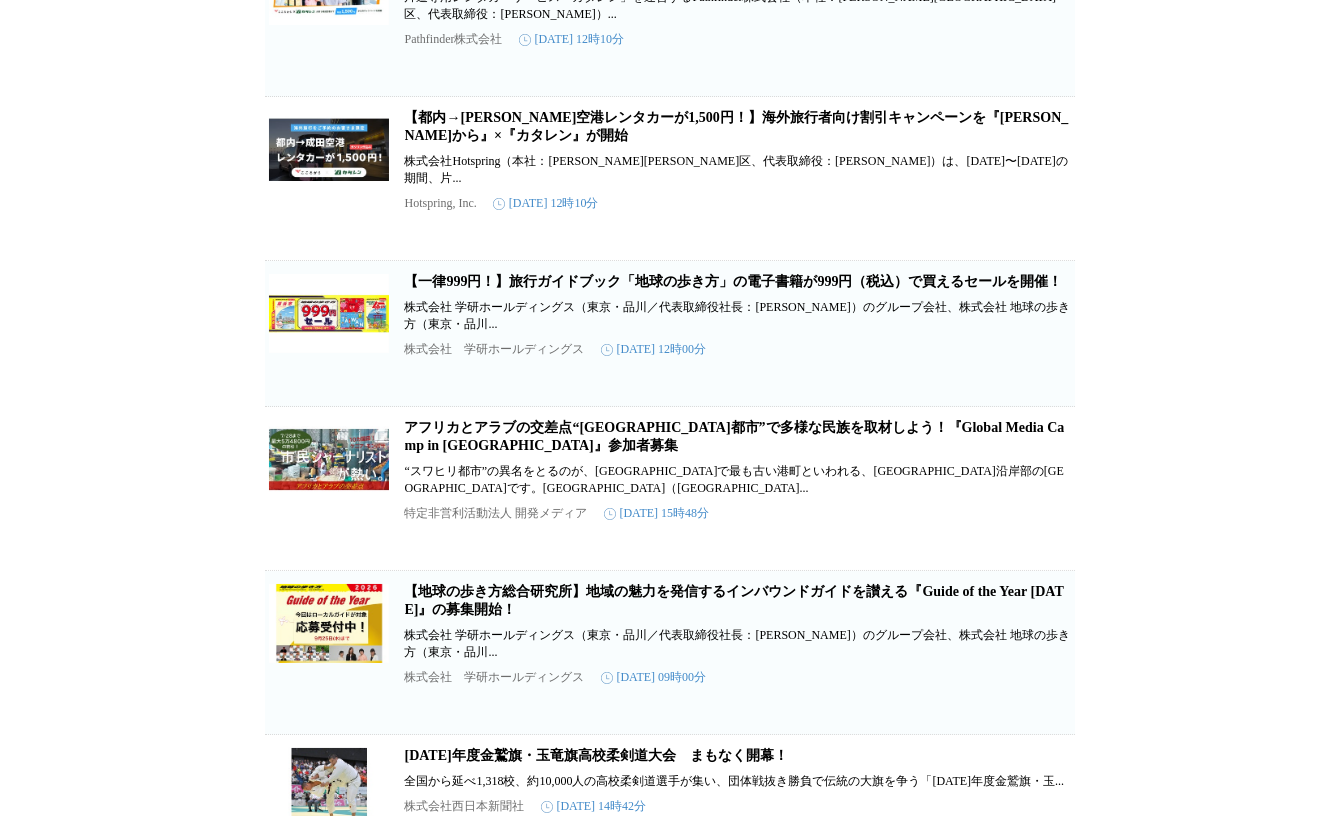 click on "【都内→[PERSON_NAME]空港レンタカーが1,500円！】海外旅行者向け割引キャンペーンを『[PERSON_NAME]から』×『カタレン』が開始" at bounding box center [737, 126] 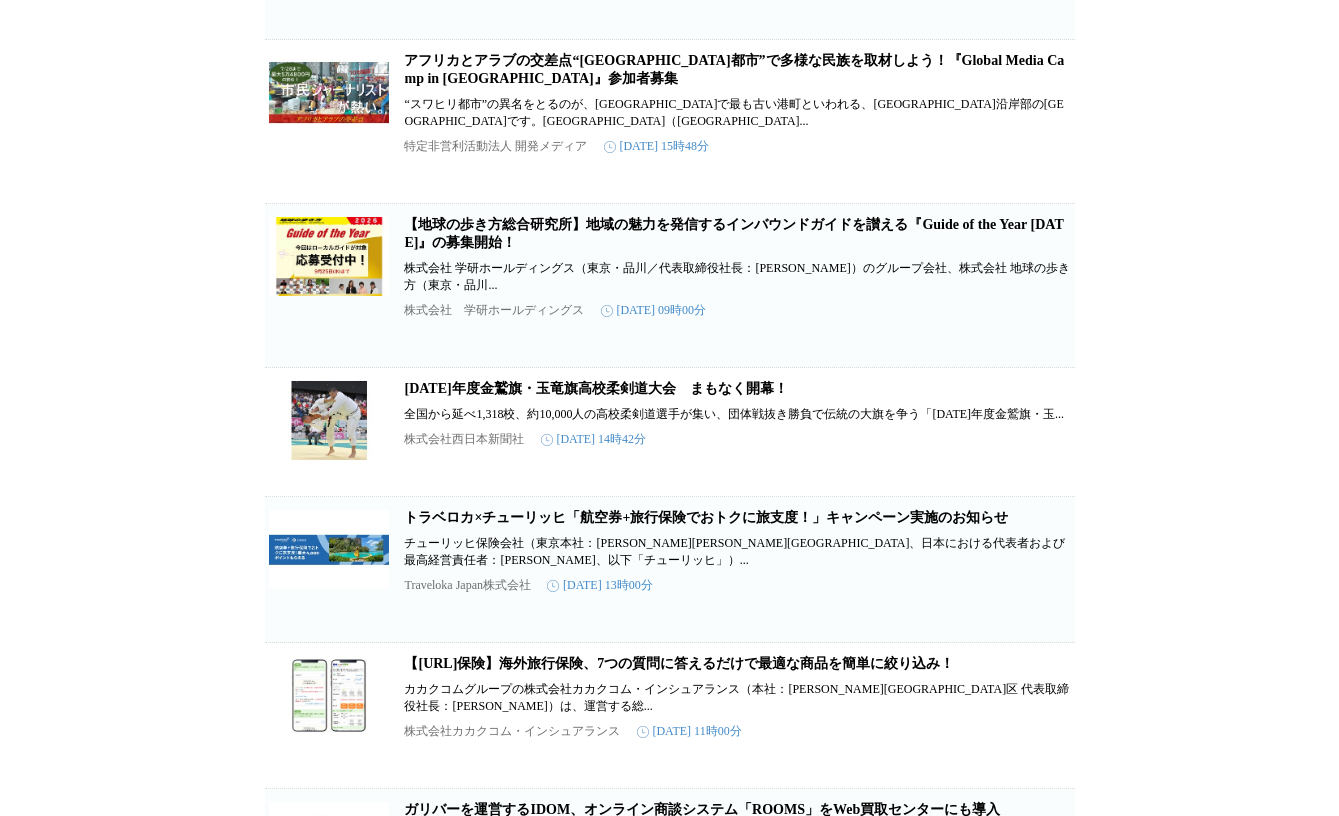 scroll, scrollTop: 1563, scrollLeft: 0, axis: vertical 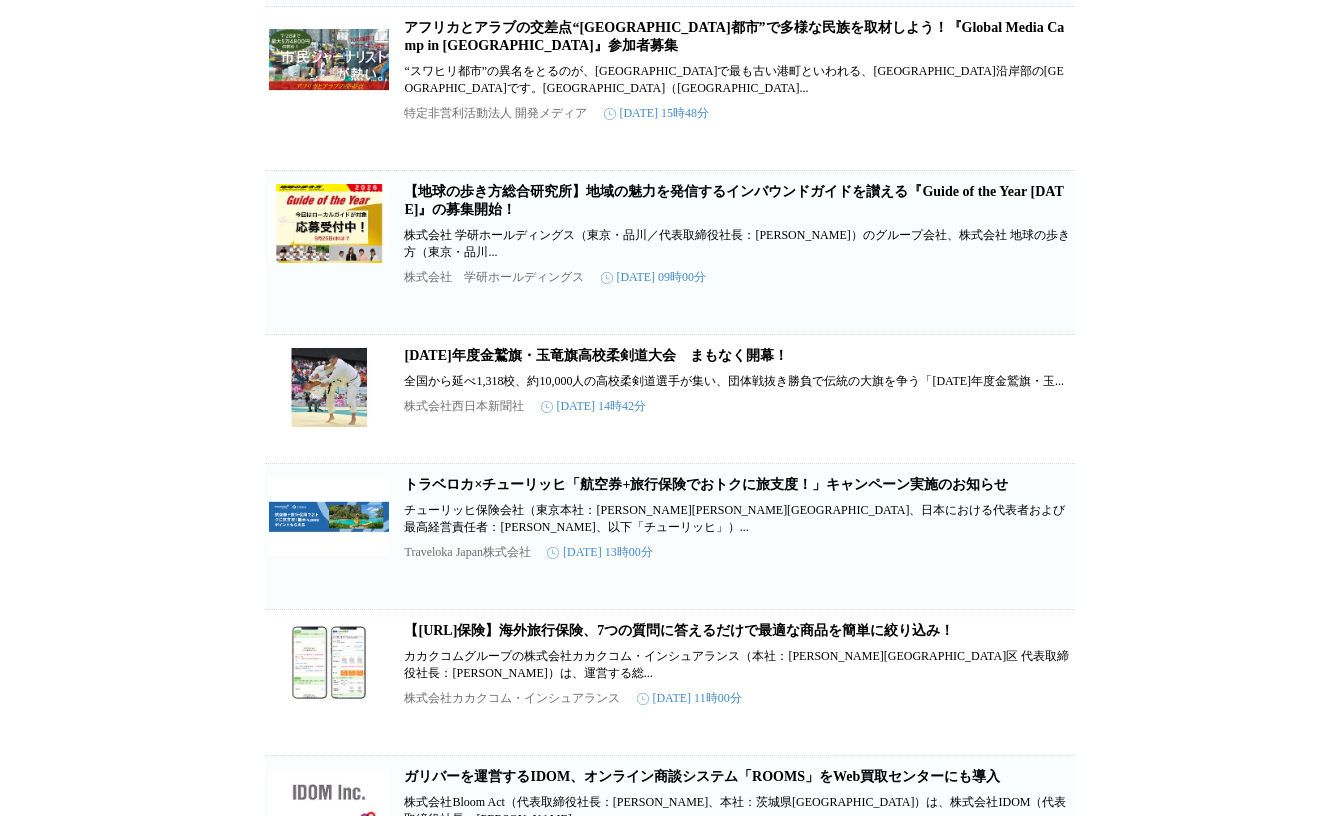 click on "【地球の歩き方総合研究所】地域の魅力を発信するインバウンドガイドを讃える『Guide of the Year [DATE]』の募集開始！" at bounding box center [734, 200] 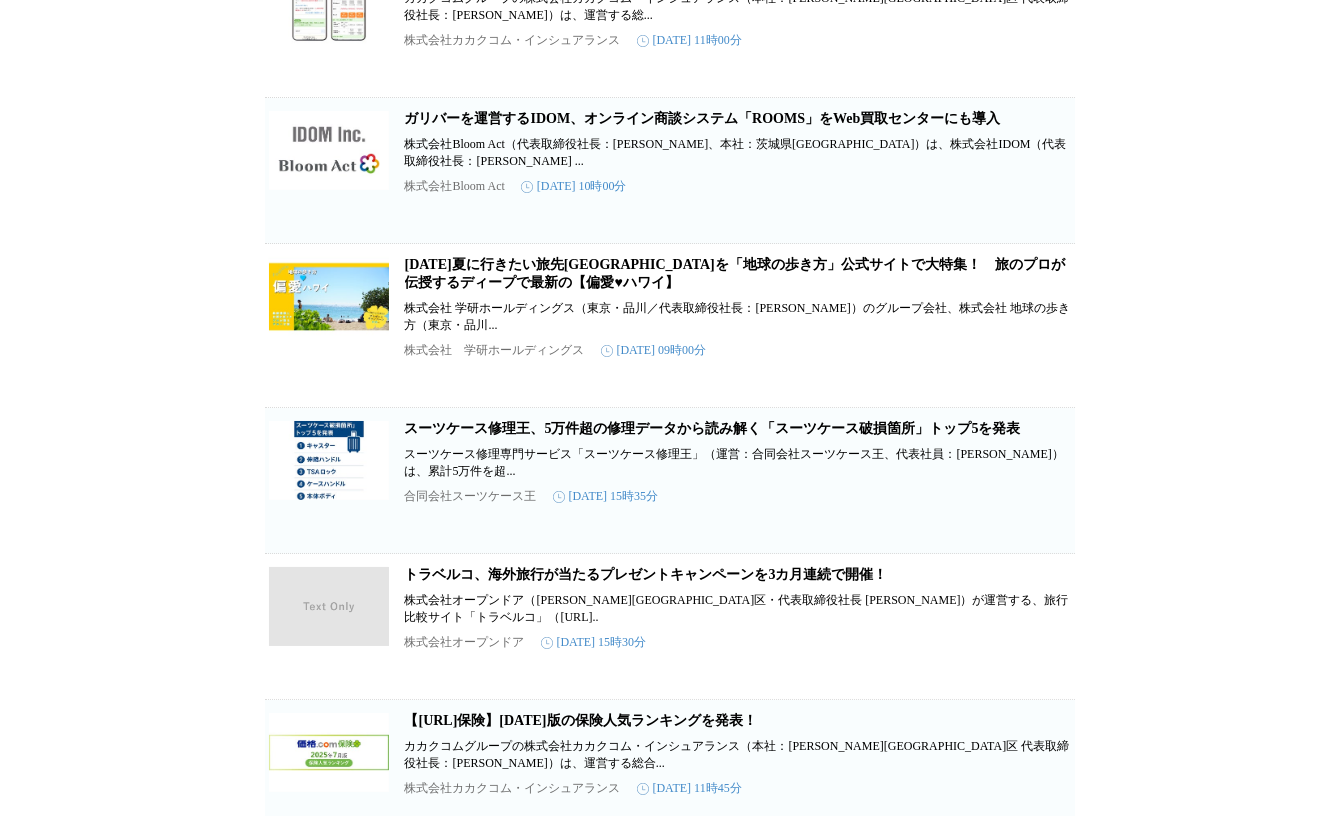 scroll, scrollTop: 2218, scrollLeft: 0, axis: vertical 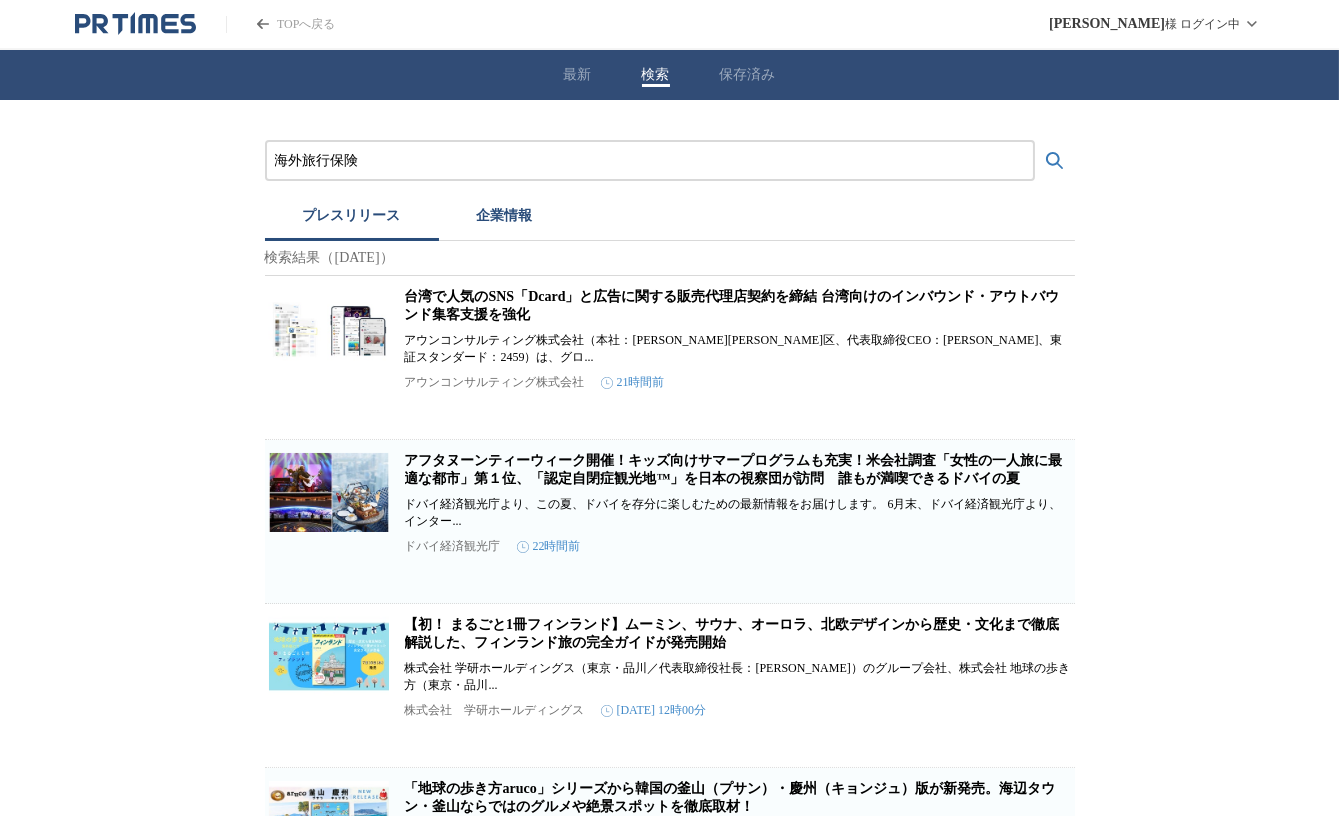 click on "海外旅行保険" at bounding box center [650, 161] 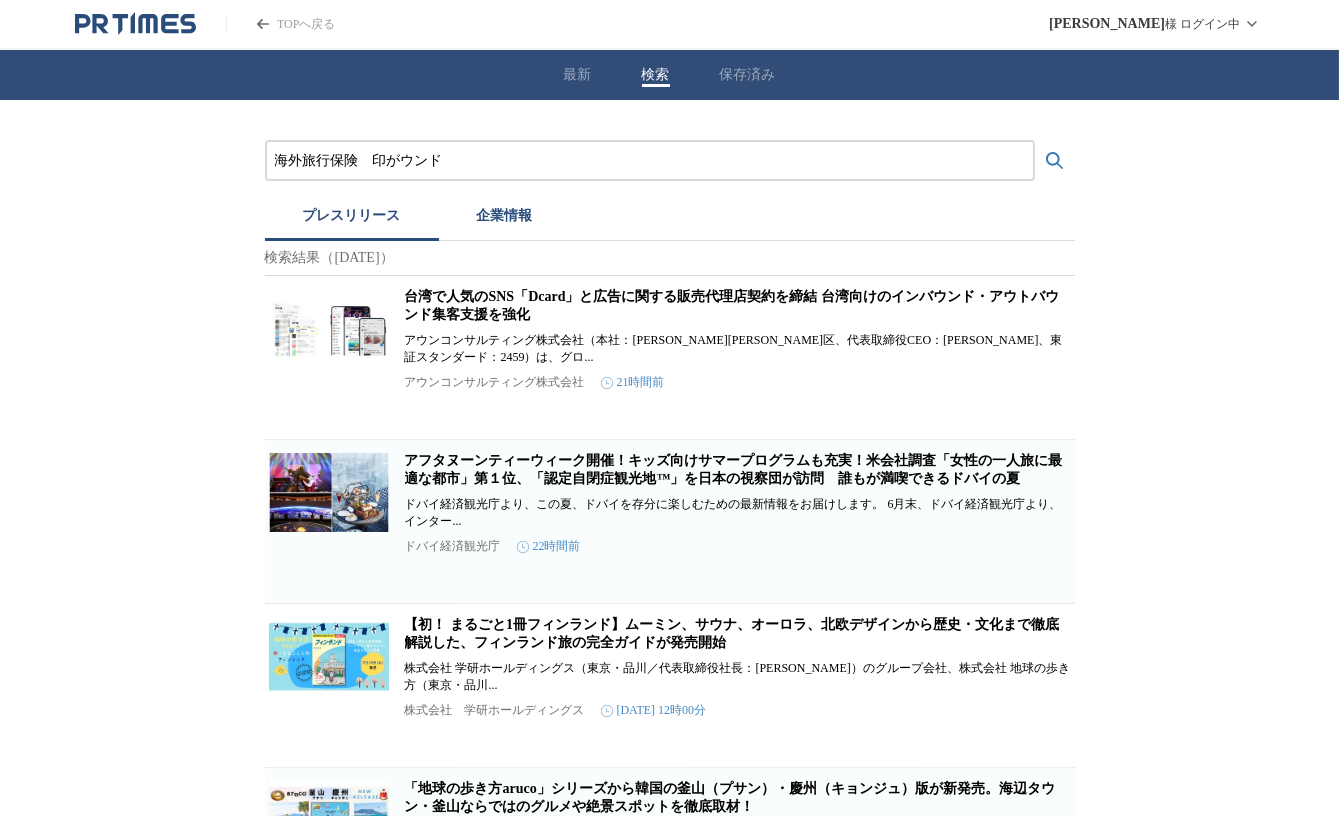 click at bounding box center (1055, 161) 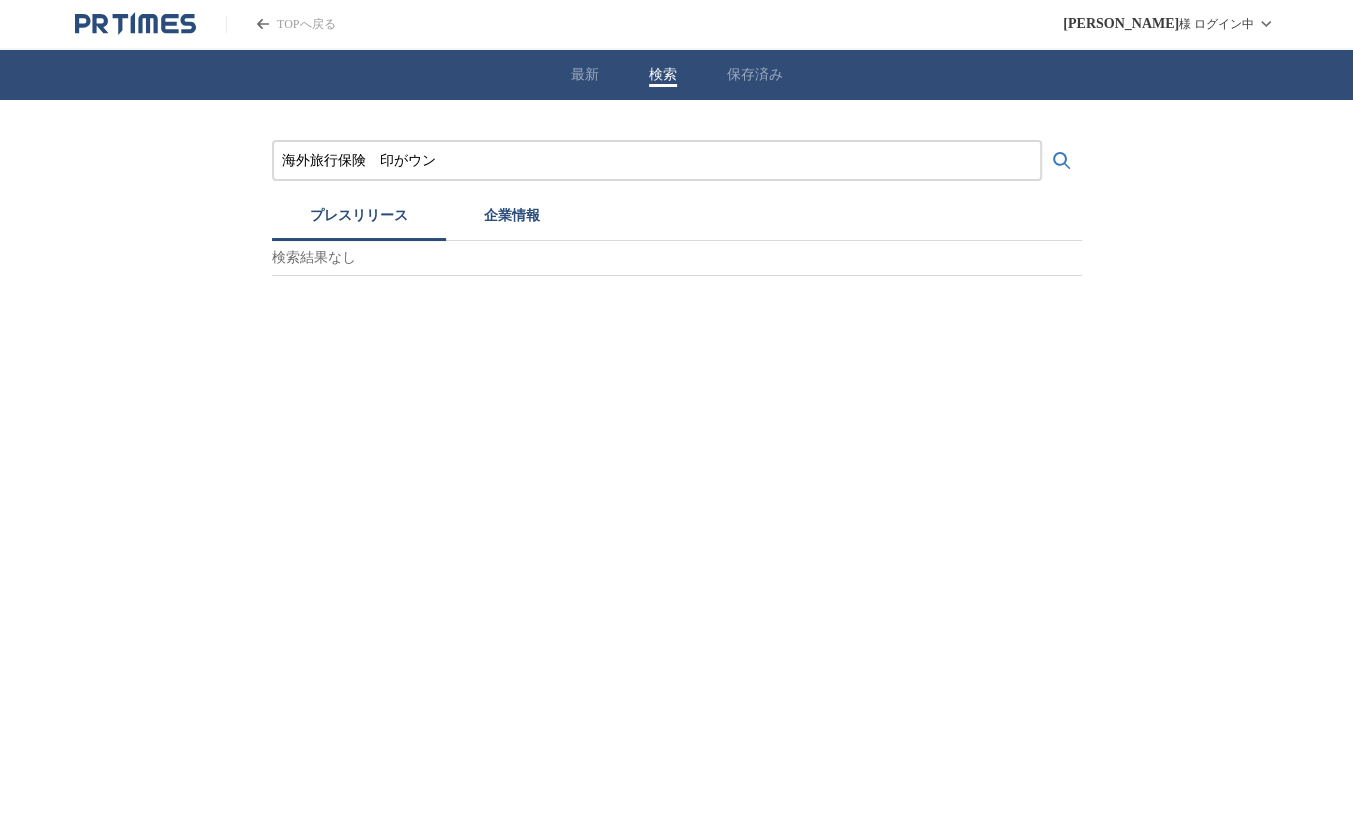 click on "海外旅行保険　印がウン" at bounding box center [657, 161] 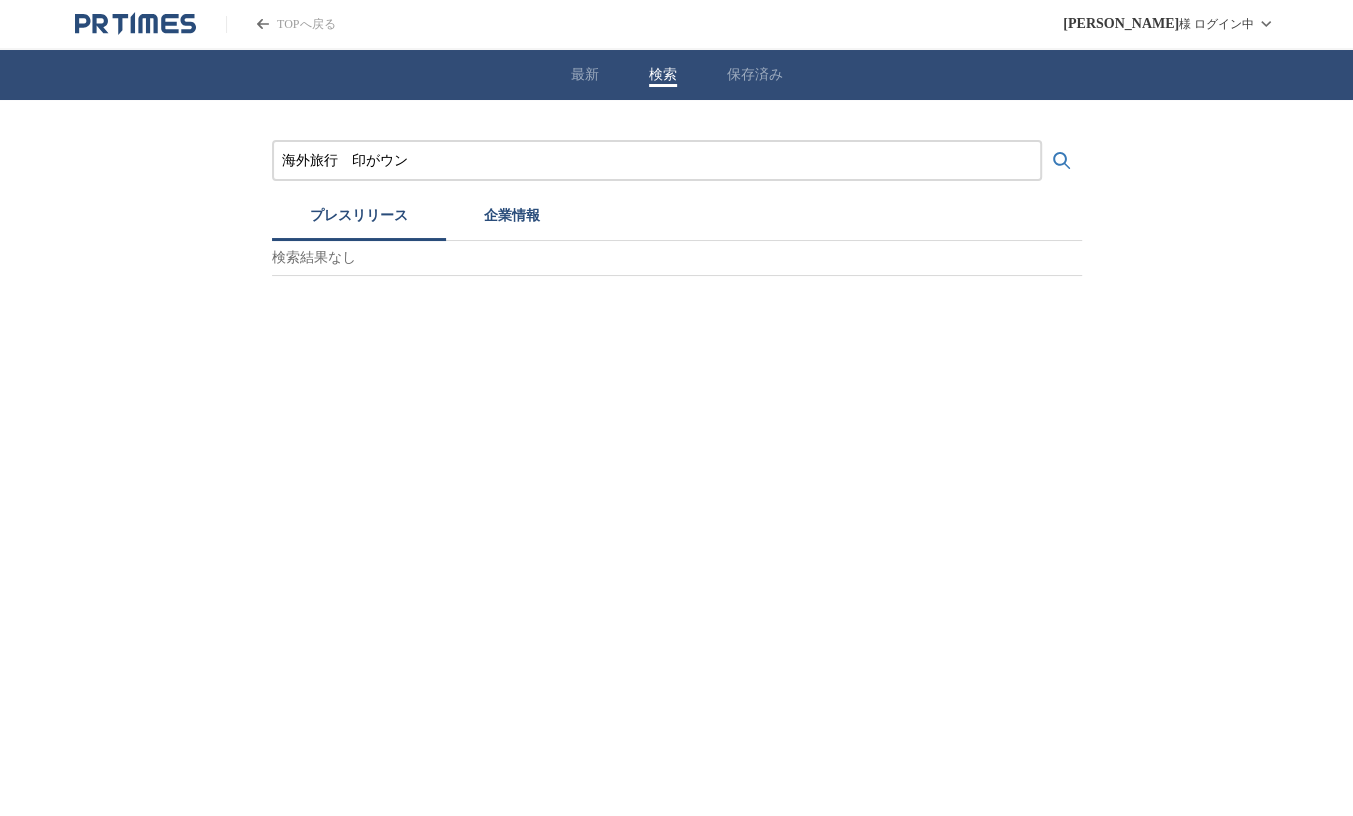 type on "海外旅　印がウン" 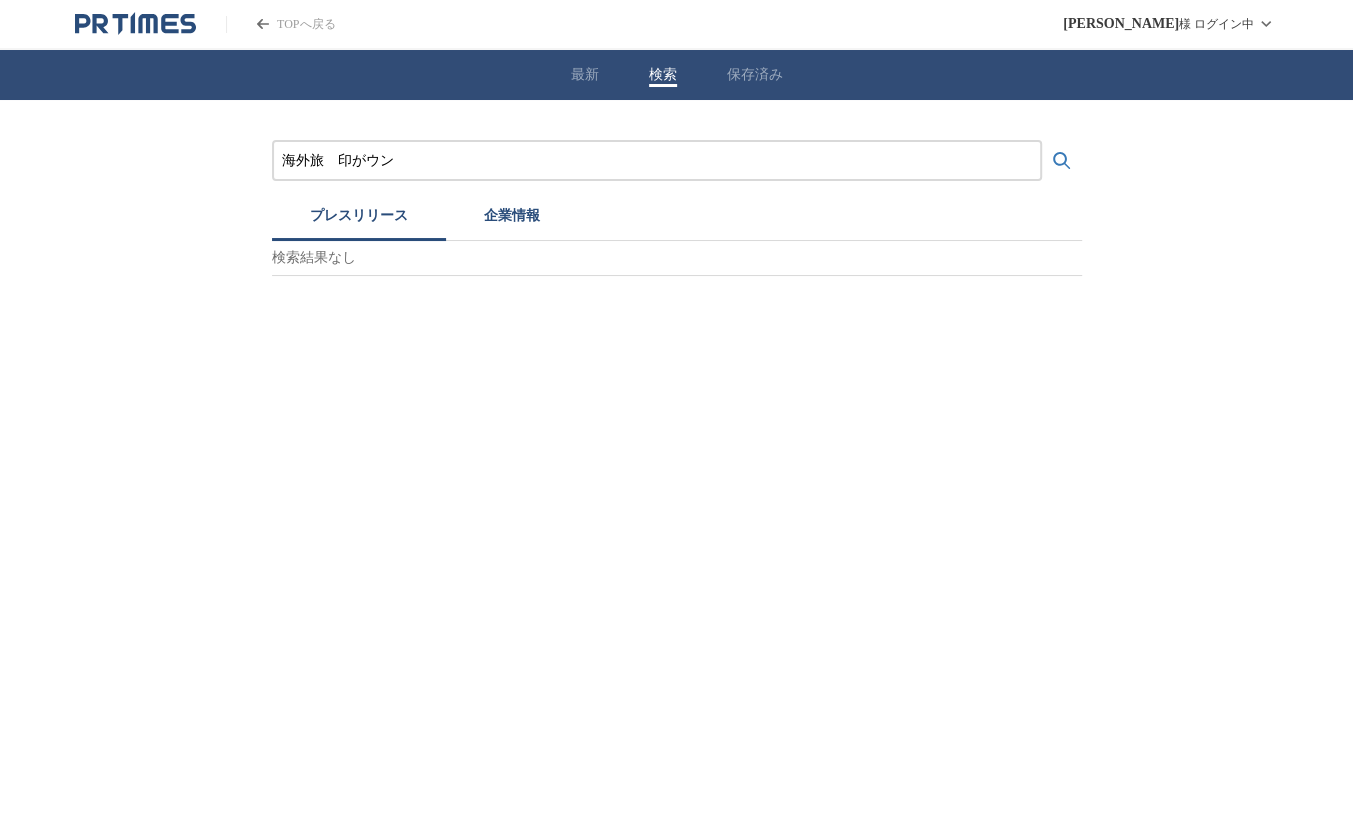 drag, startPoint x: 398, startPoint y: 157, endPoint x: 227, endPoint y: 165, distance: 171.18703 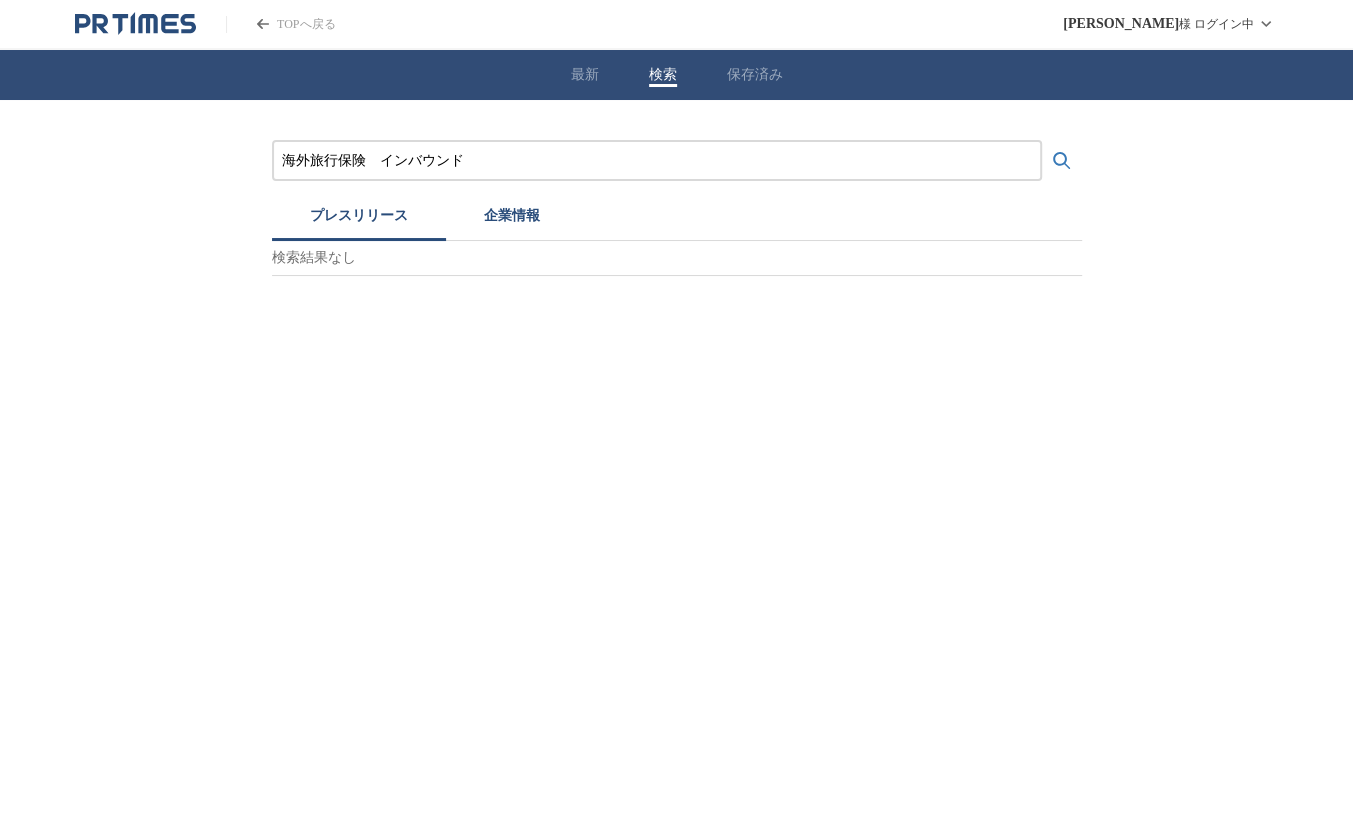 type on "海外旅行保険　インバウンド" 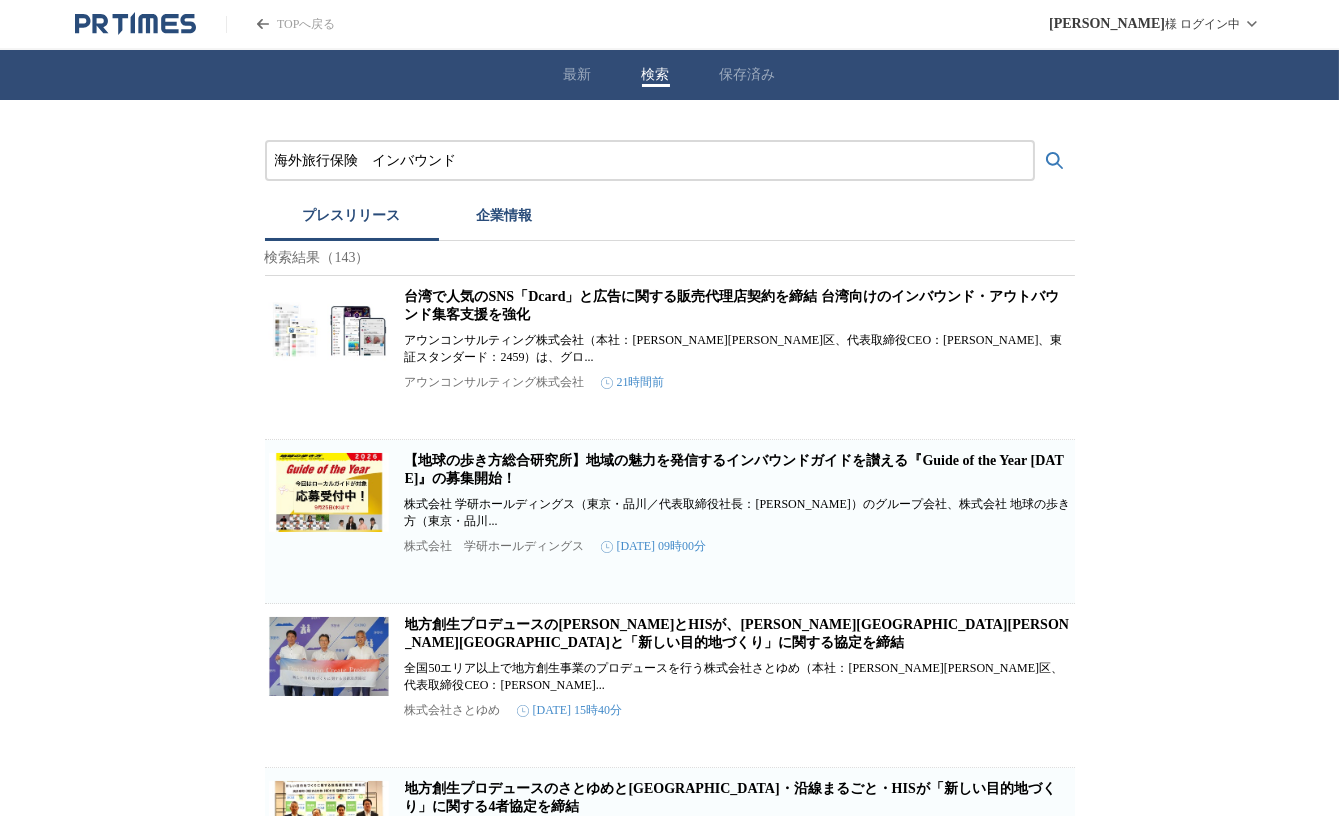click on "海外旅行保険　インバウンド プレスリリース 企業情報 検索結果（143） 台湾で人気のSNS「Dcard」と広告に関する販売代理店契約を締結 台湾向けのインバウンド・アウトバウンド集客支援を強化 　アウンコンサルティング株式会社（本社：[PERSON_NAME][PERSON_NAME]区、代表取締役CEO：[PERSON_NAME]、東証スタンダード：2459）は、グロ... アウンコンサルティング株式会社 21時間前 保存する 【地球の歩き方総合研究所】地域の魅力を発信するインバウンドガイドを讃える『Guide of the Year [DATE]』の募集開始！ 株式会社 学研ホールディングス（東京・品川／代表取締役社長：[PERSON_NAME]）のグループ会社、株式会社 地球の歩き方（東京・品川... 株式会社　学研ホールディングス [DATE] 09時00分 保存する 株式会社さとゆめ [DATE] 15時40分 保存する 株式会社さとゆめ 保存する" at bounding box center [669, 1810] 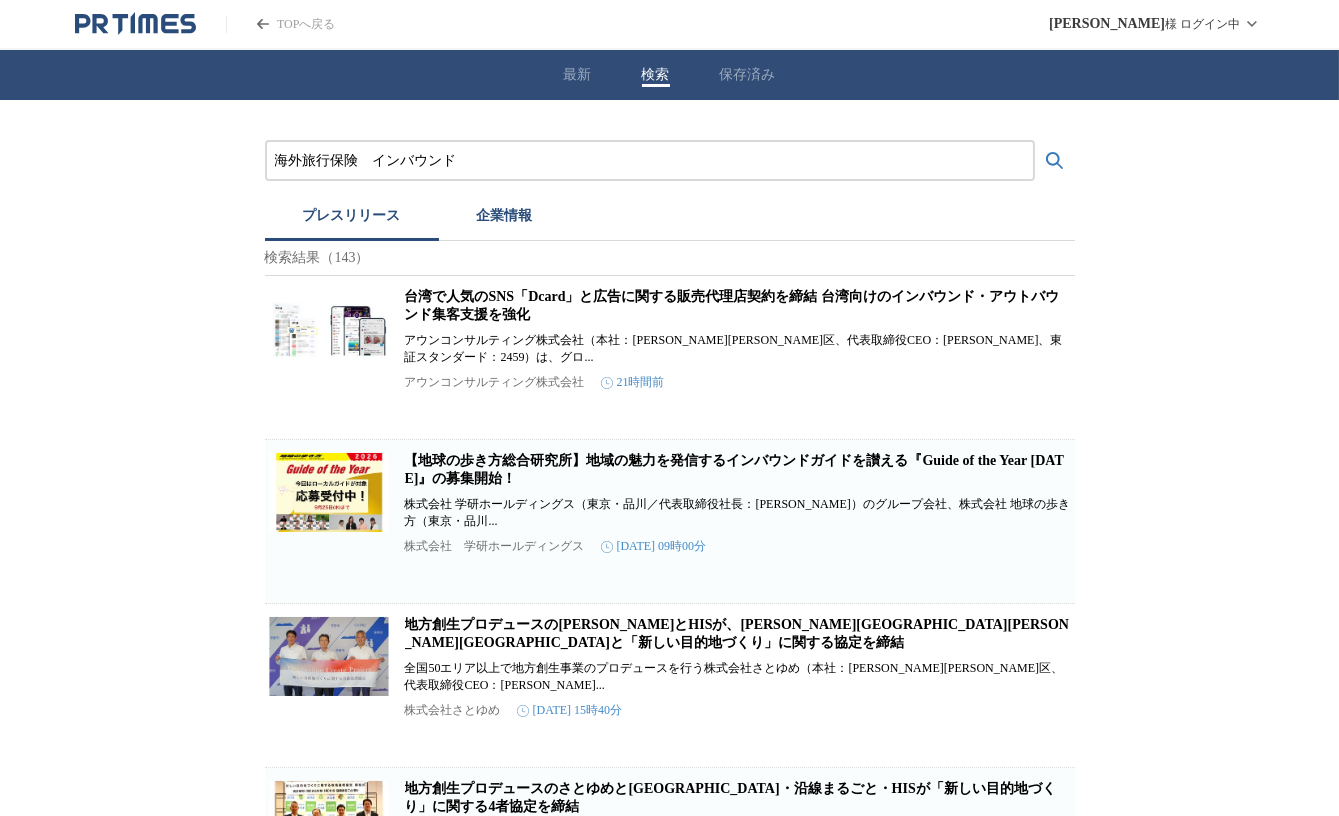 drag, startPoint x: 487, startPoint y: 157, endPoint x: 216, endPoint y: 153, distance: 271.0295 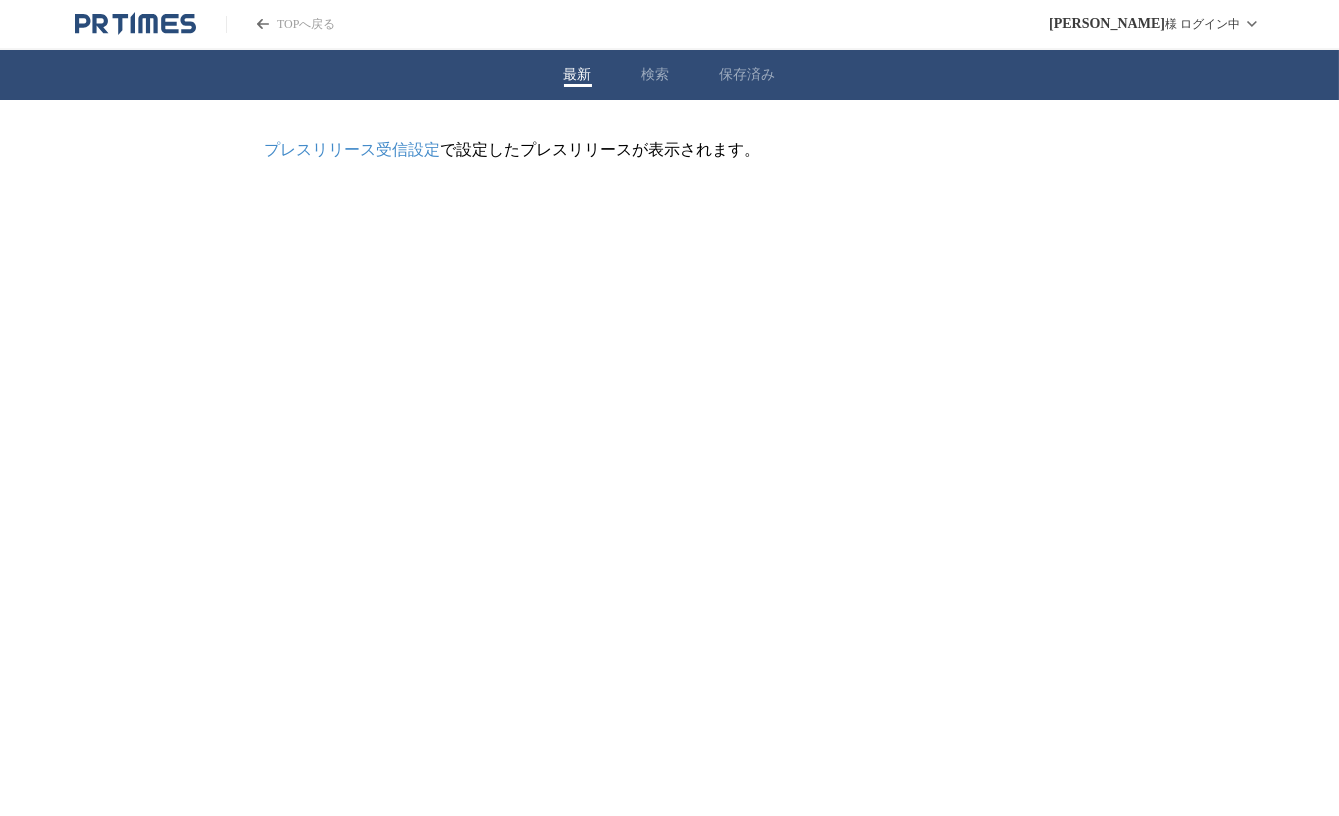 click on "最新" at bounding box center [578, 75] 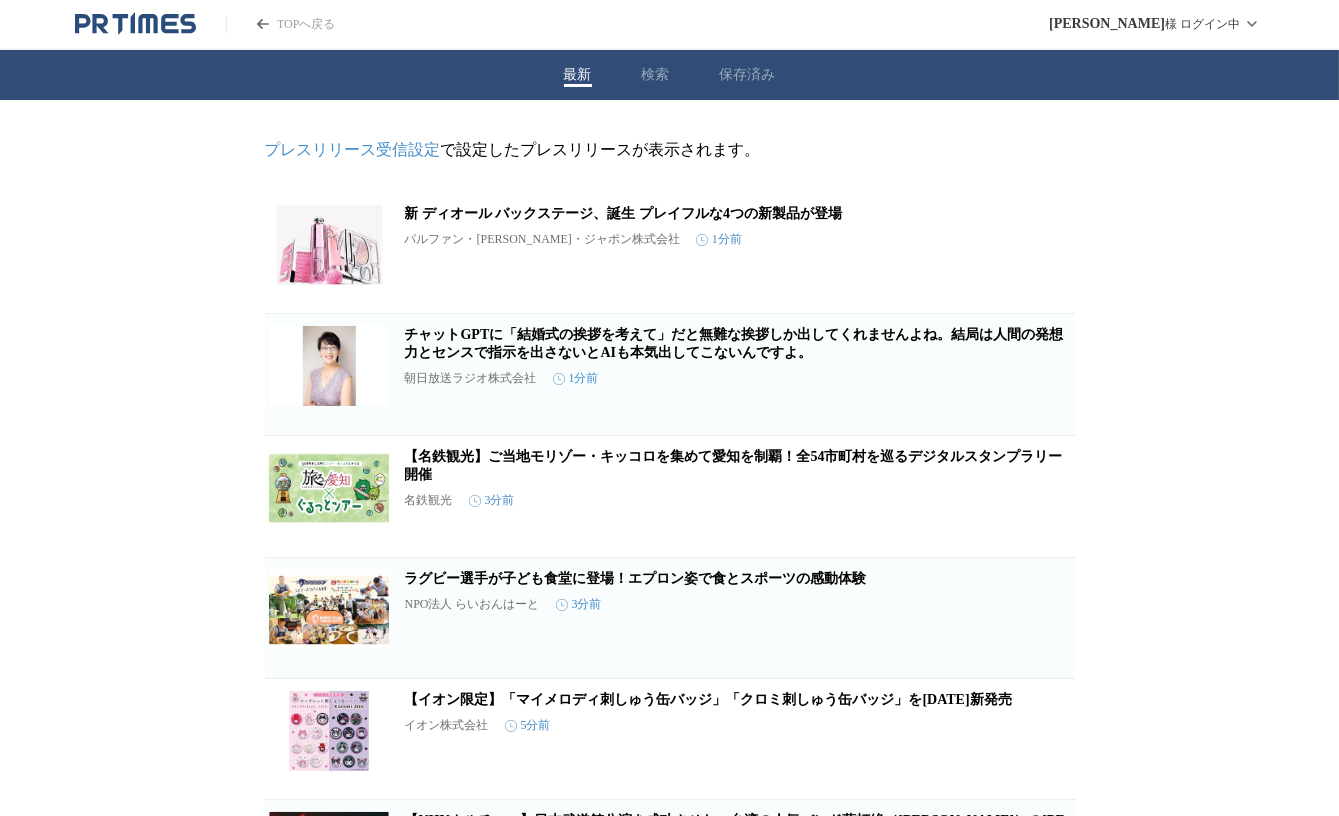 click on "検索" at bounding box center (656, 75) 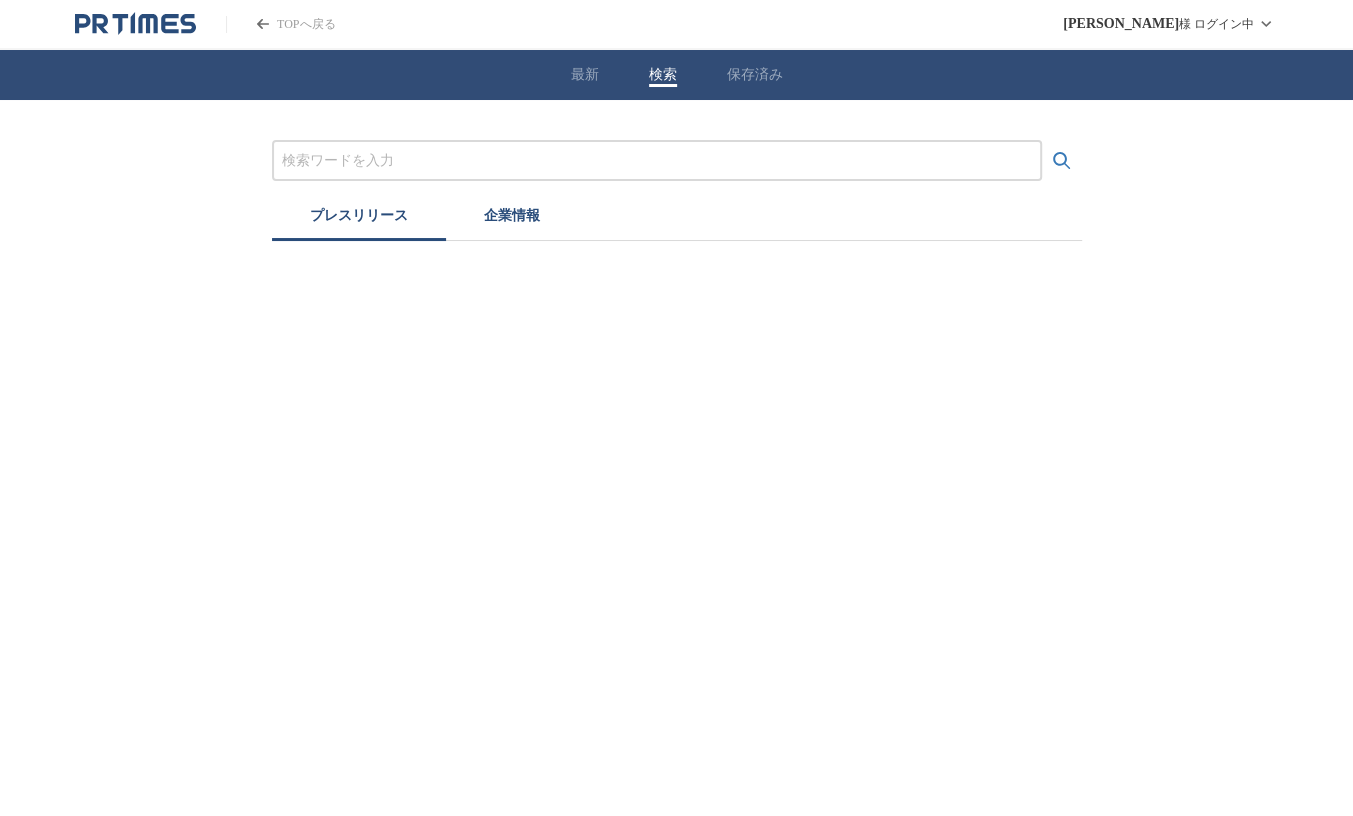 click at bounding box center (657, 161) 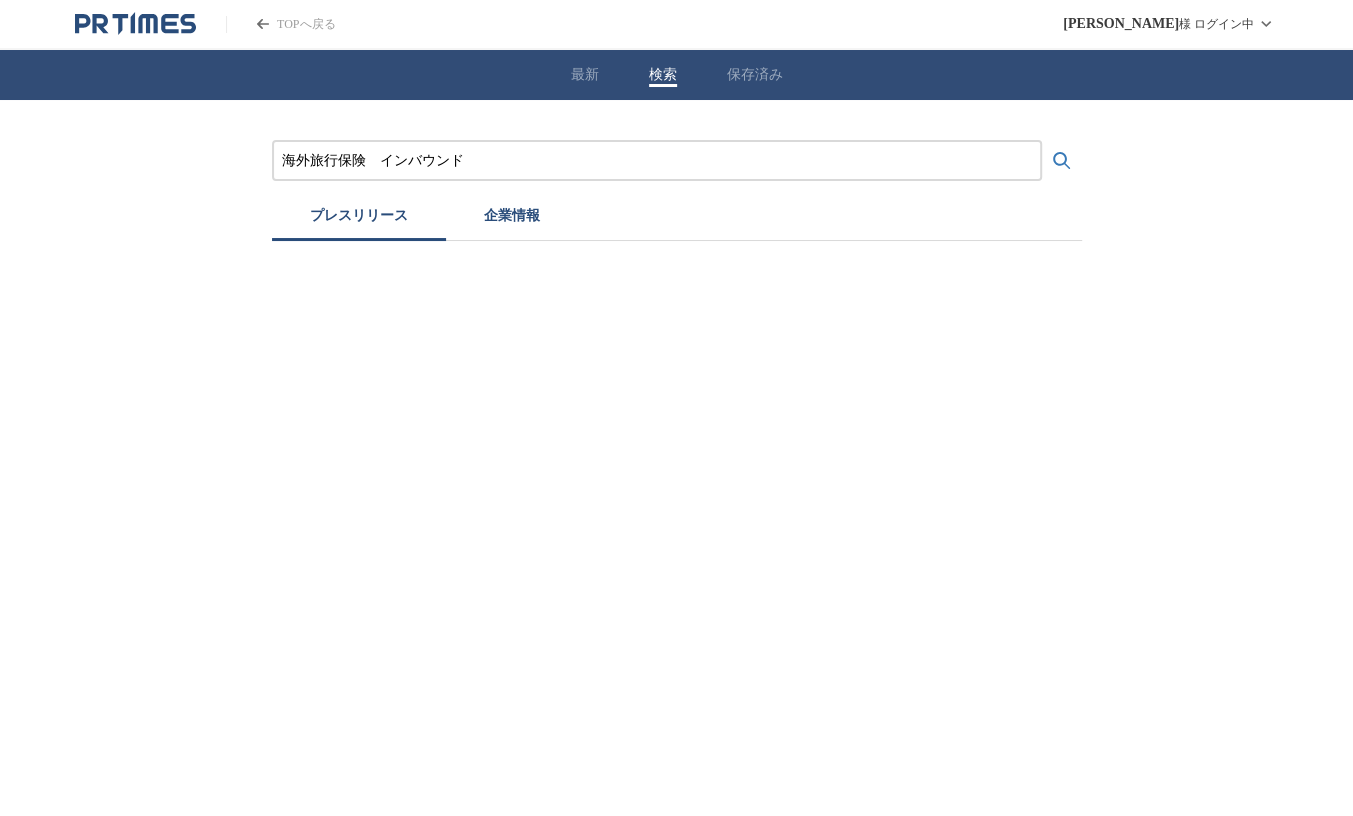 type on "海外旅行保険　インバウンド" 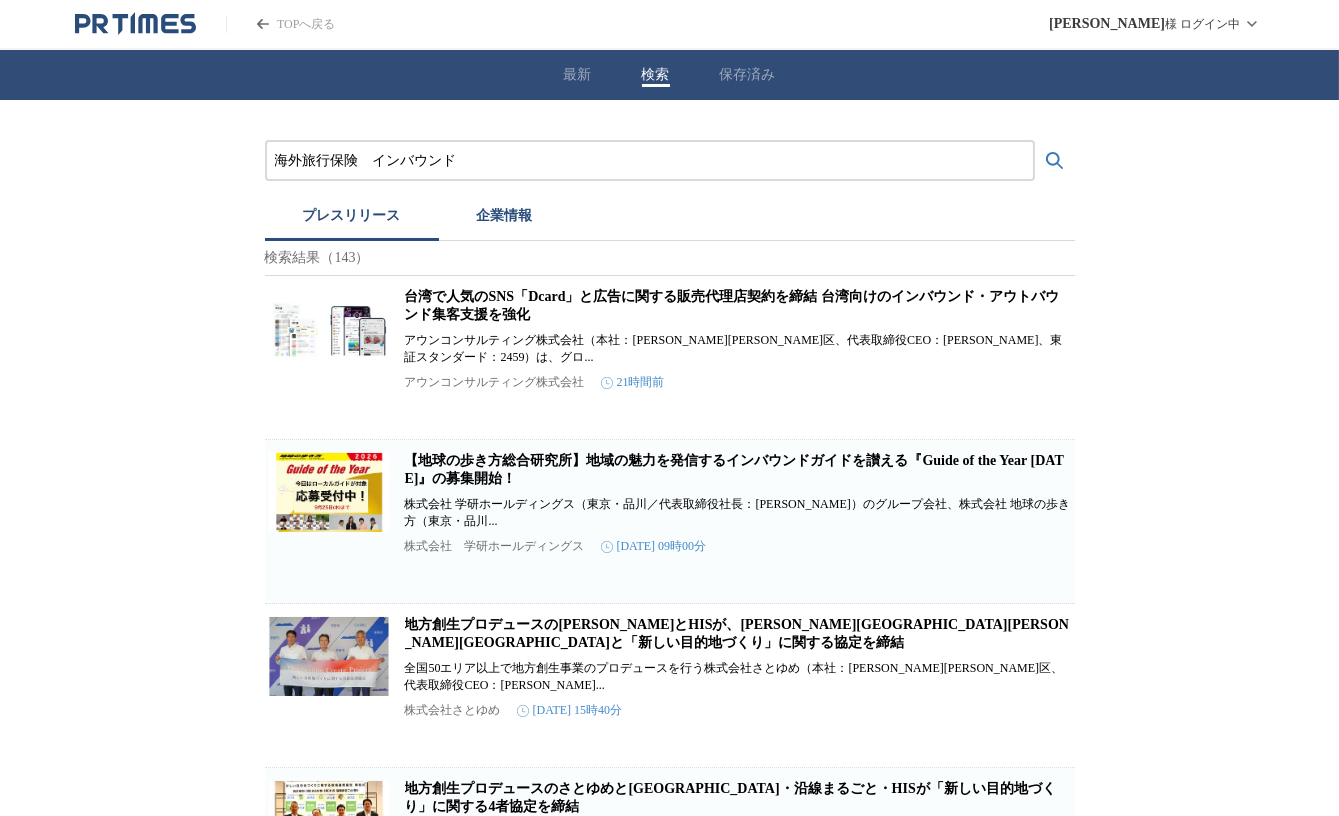 click on "海外旅行保険　インバウンド プレスリリース 企業情報 検索結果（143） 台湾で人気のSNS「Dcard」と広告に関する販売代理店契約を締結 台湾向けのインバウンド・アウトバウンド集客支援を強化 　アウンコンサルティング株式会社（本社：[PERSON_NAME][PERSON_NAME]区、代表取締役CEO：[PERSON_NAME]、東証スタンダード：2459）は、グロ... アウンコンサルティング株式会社 21時間前 保存する 【地球の歩き方総合研究所】地域の魅力を発信するインバウンドガイドを讃える『Guide of the Year [DATE]』の募集開始！ 株式会社 学研ホールディングス（東京・品川／代表取締役社長：[PERSON_NAME]）のグループ会社、株式会社 地球の歩き方（東京・品川... 株式会社　学研ホールディングス [DATE] 09時00分 保存する 株式会社さとゆめ [DATE] 15時40分 保存する 株式会社さとゆめ 保存する" at bounding box center (669, 1810) 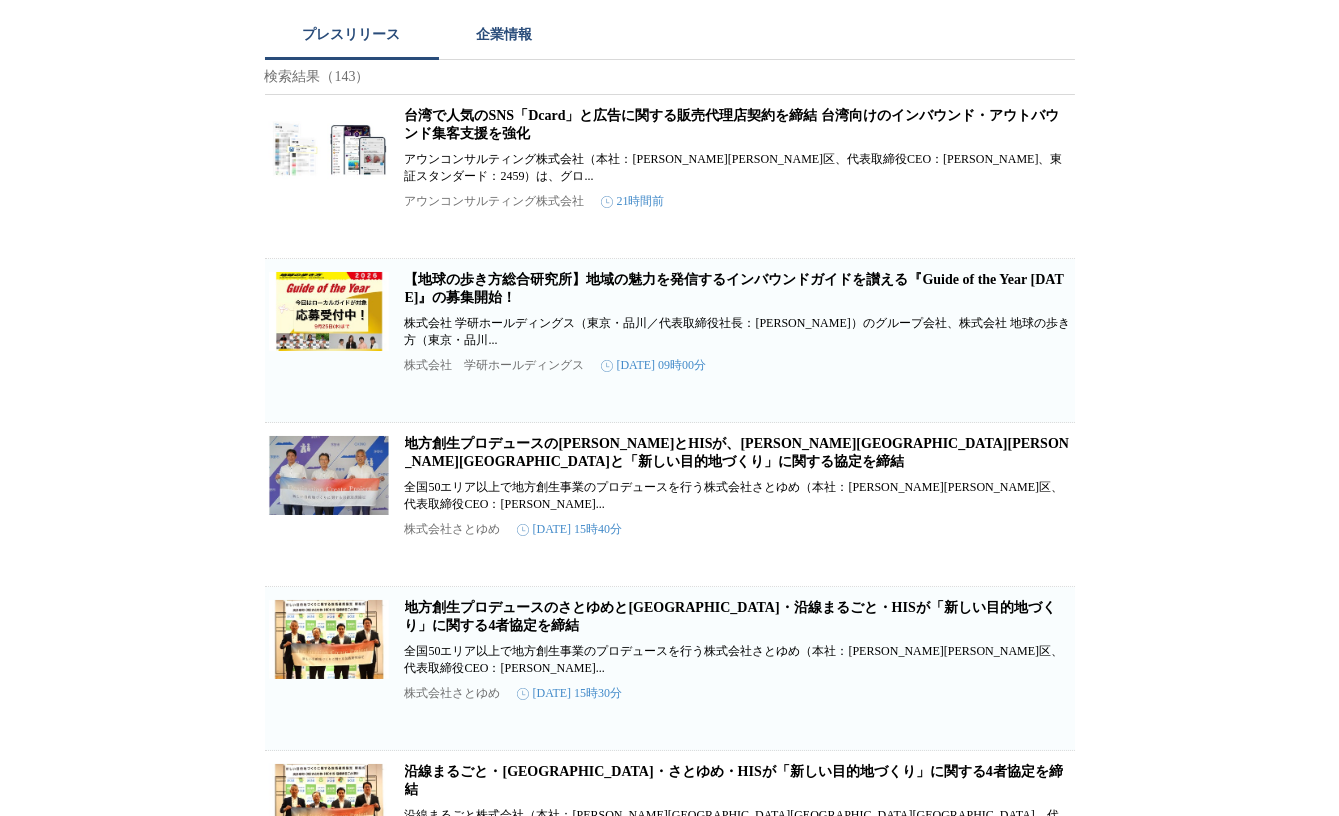 scroll, scrollTop: 218, scrollLeft: 0, axis: vertical 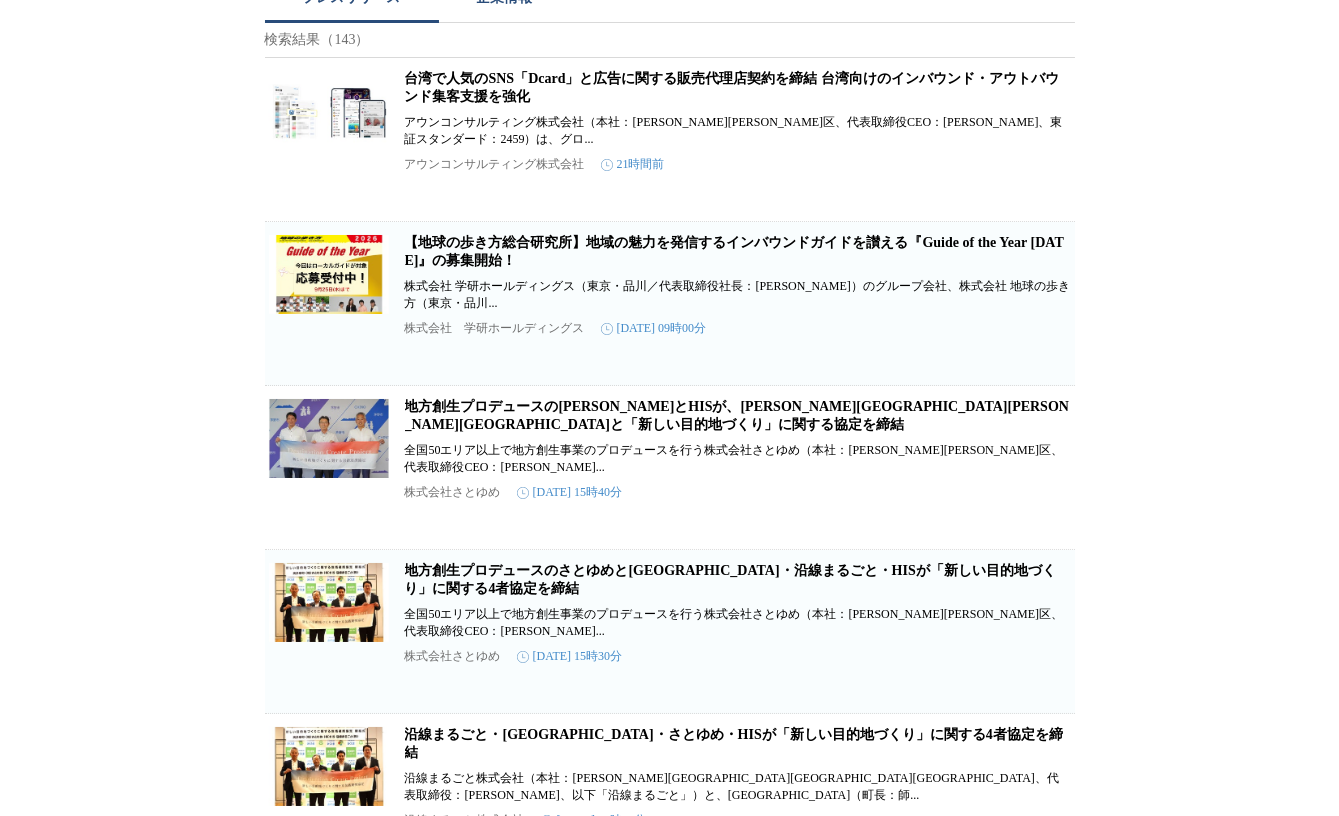 click on "【地球の歩き方総合研究所】地域の魅力を発信するインバウンドガイドを讃える『Guide of the Year [DATE]』の募集開始！" at bounding box center [734, 251] 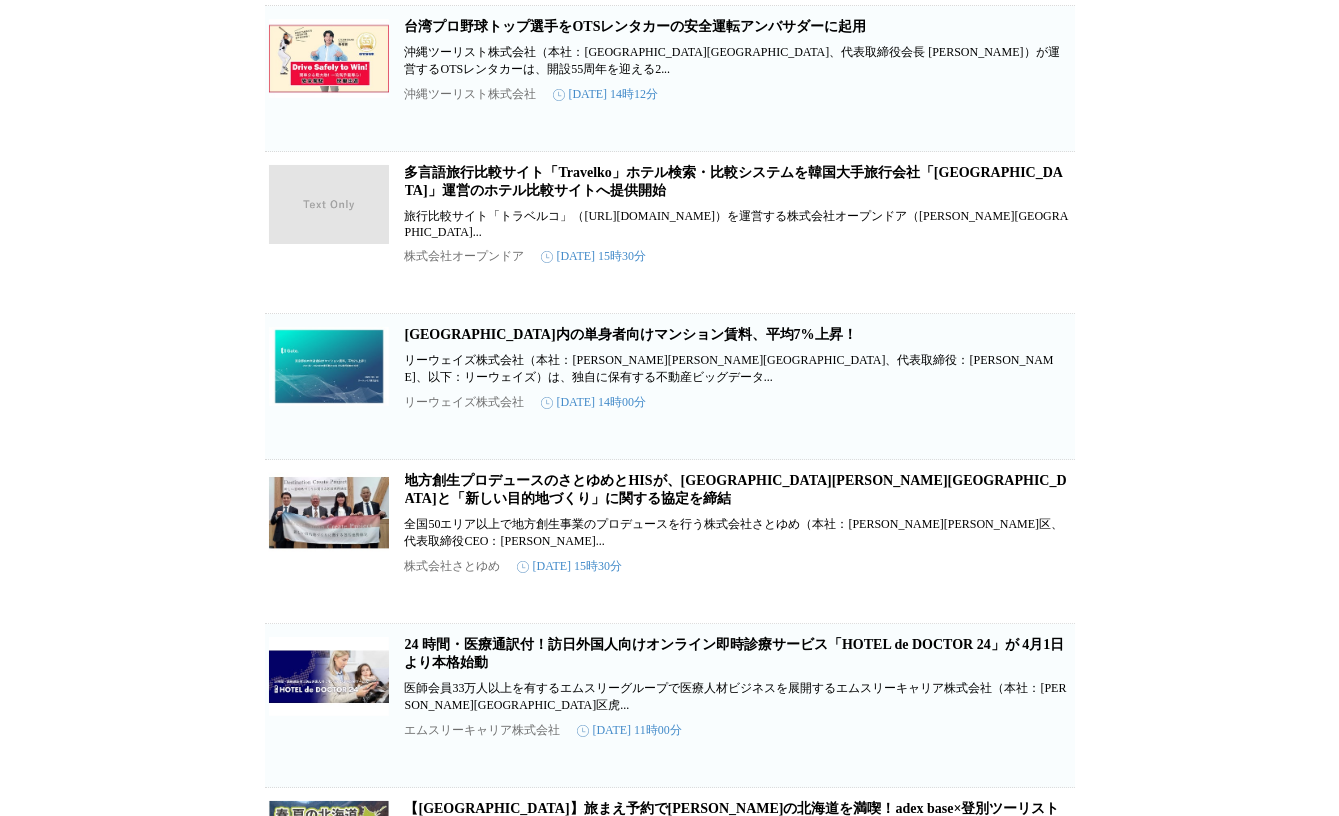 scroll, scrollTop: 1127, scrollLeft: 0, axis: vertical 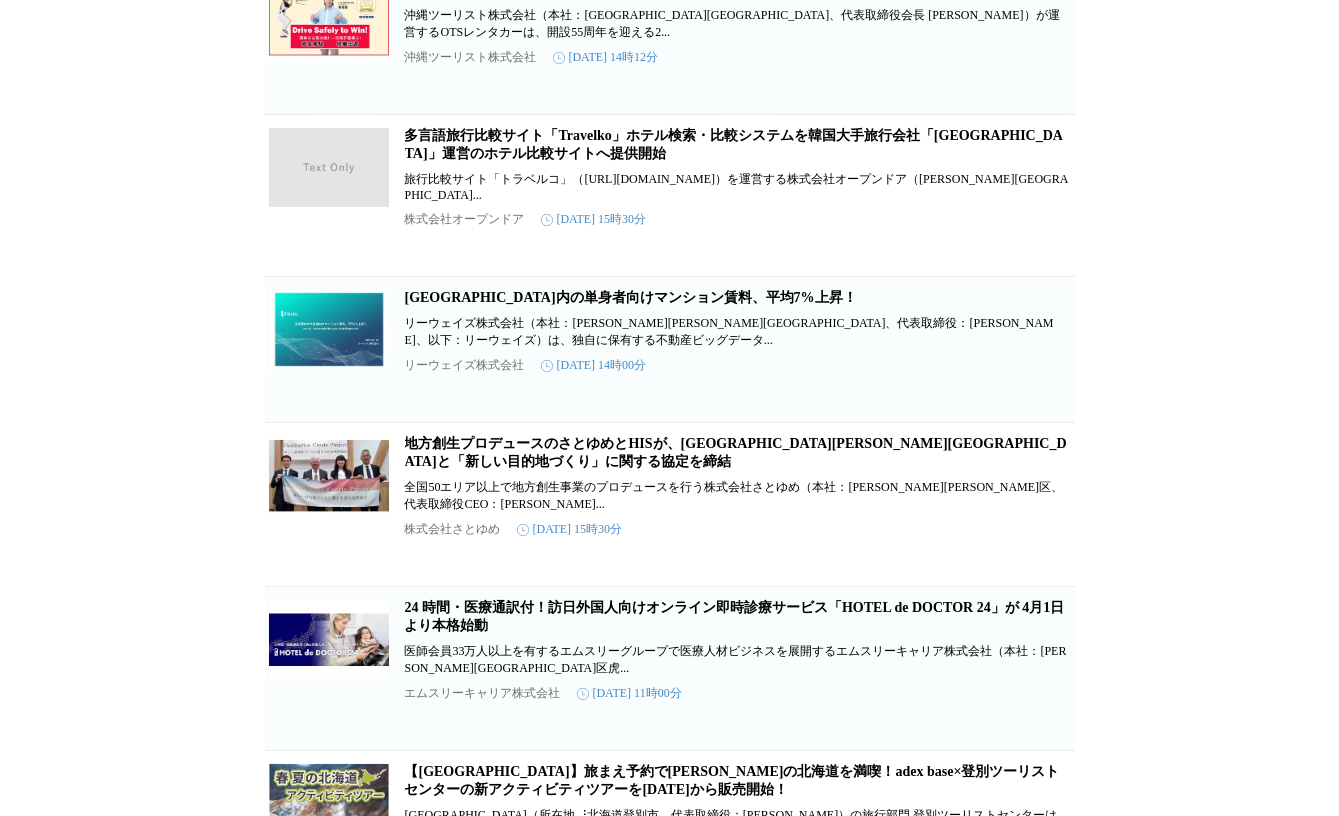 click on "多言語旅行比較サイト「Travelko」ホテル検索・比較システムを韓国大手旅行会社「[GEOGRAPHIC_DATA]」運営のホテル比較サイトへ提供開始" at bounding box center (734, 144) 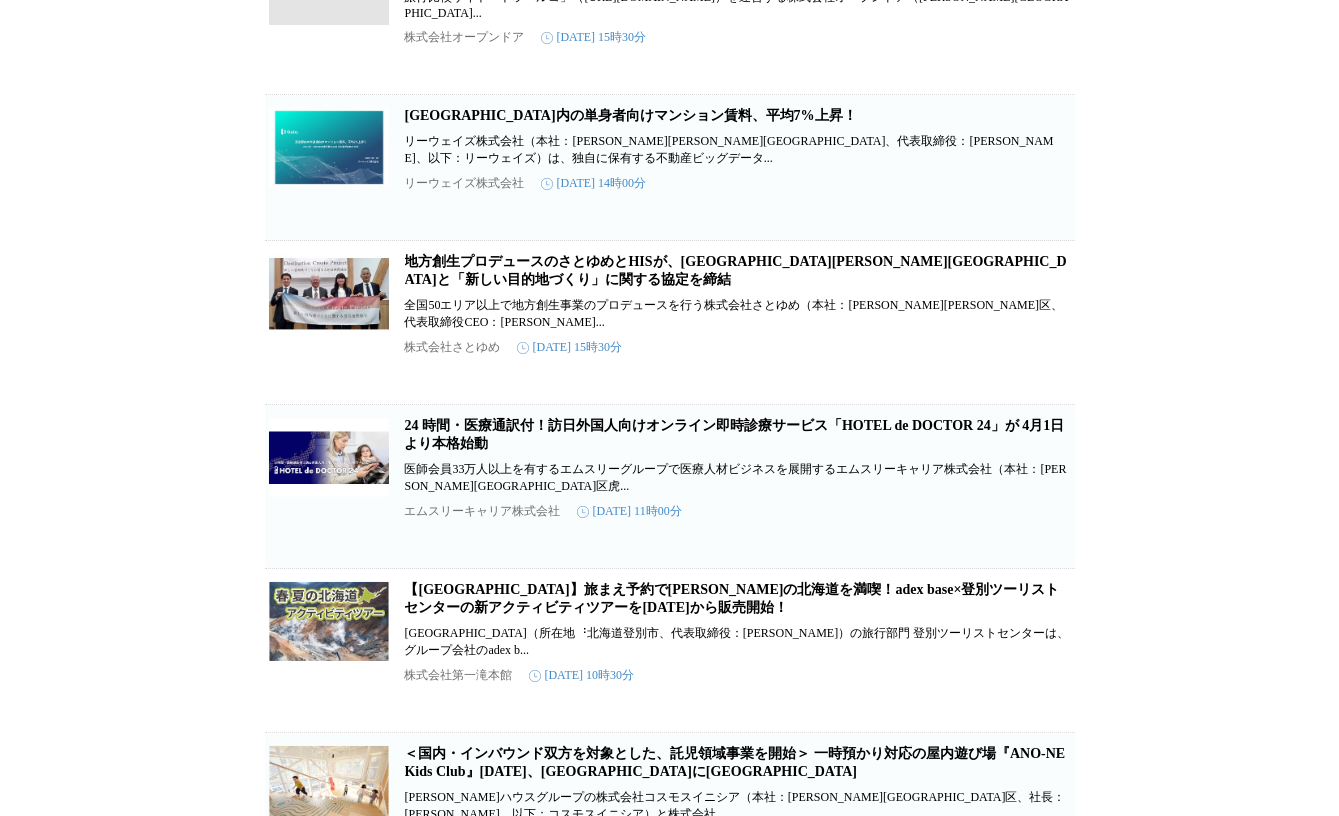 scroll, scrollTop: 1345, scrollLeft: 0, axis: vertical 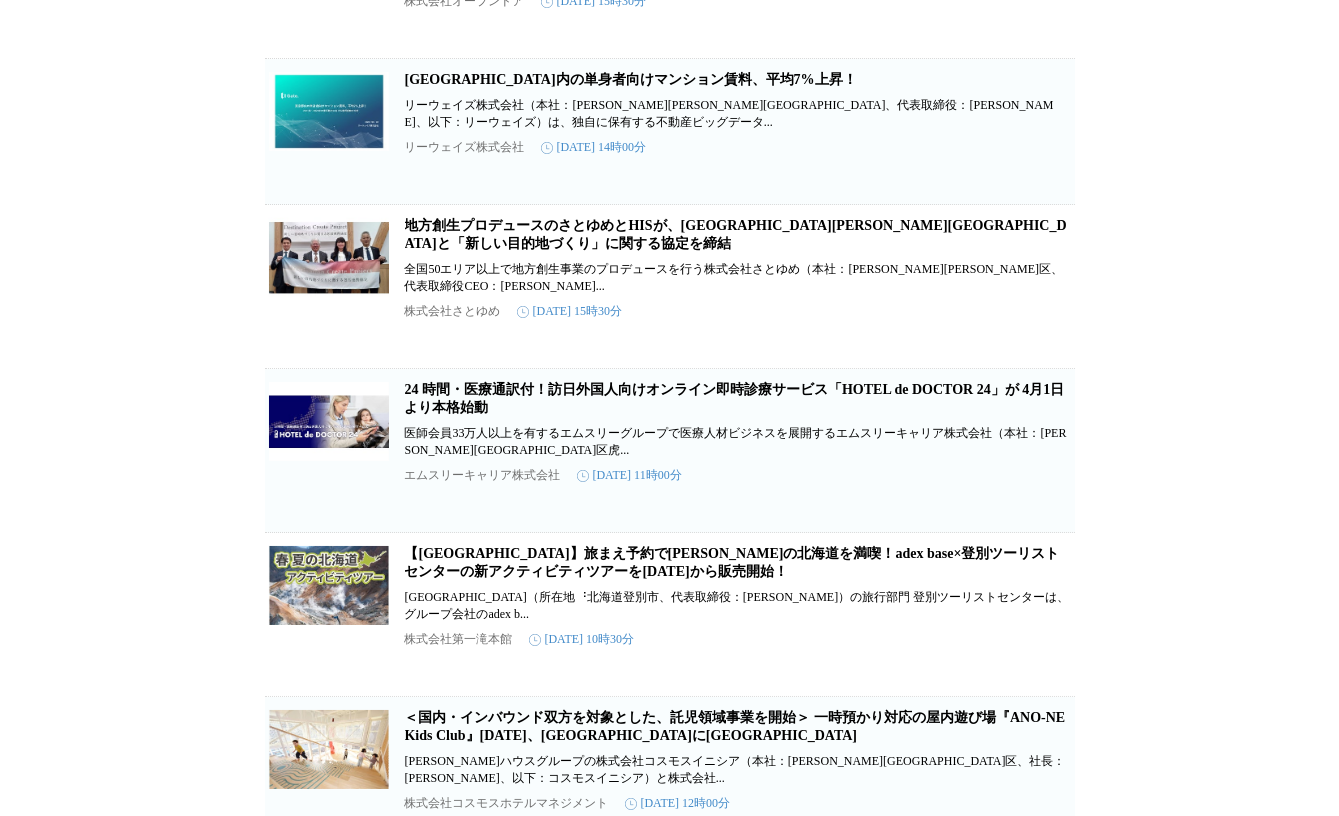 click on "海外旅行保険　インバウンド プレスリリース 企業情報 検索結果（143） 台湾で人気のSNS「Dcard」と広告に関する販売代理店契約を締結 台湾向けのインバウンド・アウトバウンド集客支援を強化 　アウンコンサルティング株式会社（本社：[PERSON_NAME][PERSON_NAME]区、代表取締役CEO：[PERSON_NAME]、東証スタンダード：2459）は、グロ... アウンコンサルティング株式会社 21時間前 保存する 【地球の歩き方総合研究所】地域の魅力を発信するインバウンドガイドを讃える『Guide of the Year [DATE]』の募集開始！ 株式会社 学研ホールディングス（東京・品川／代表取締役社長：[PERSON_NAME]）のグループ会社、株式会社 地球の歩き方（東京・品川... 株式会社　学研ホールディングス [DATE] 09時00分 保存する 株式会社さとゆめ [DATE] 15時40分 保存する 株式会社さとゆめ 保存する" at bounding box center (669, 465) 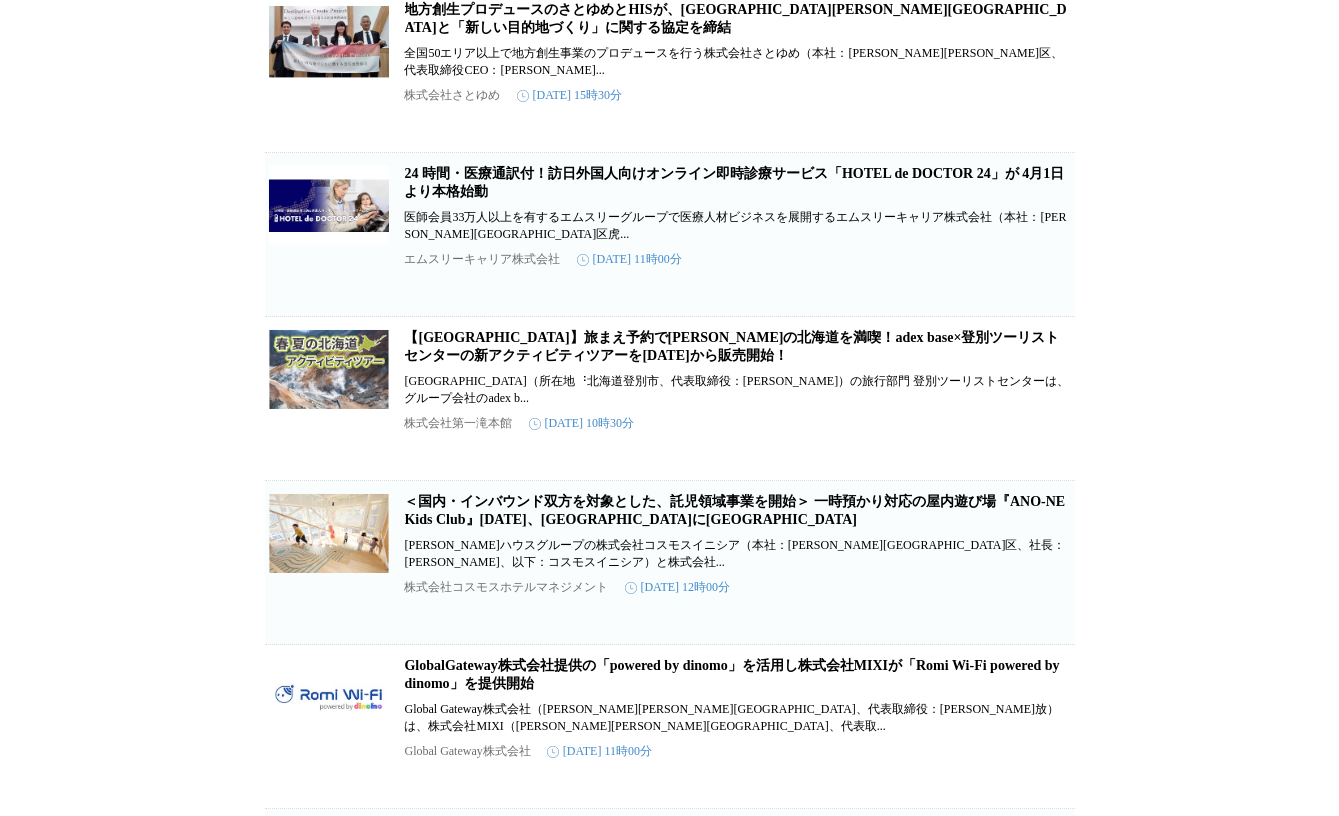 scroll, scrollTop: 1563, scrollLeft: 0, axis: vertical 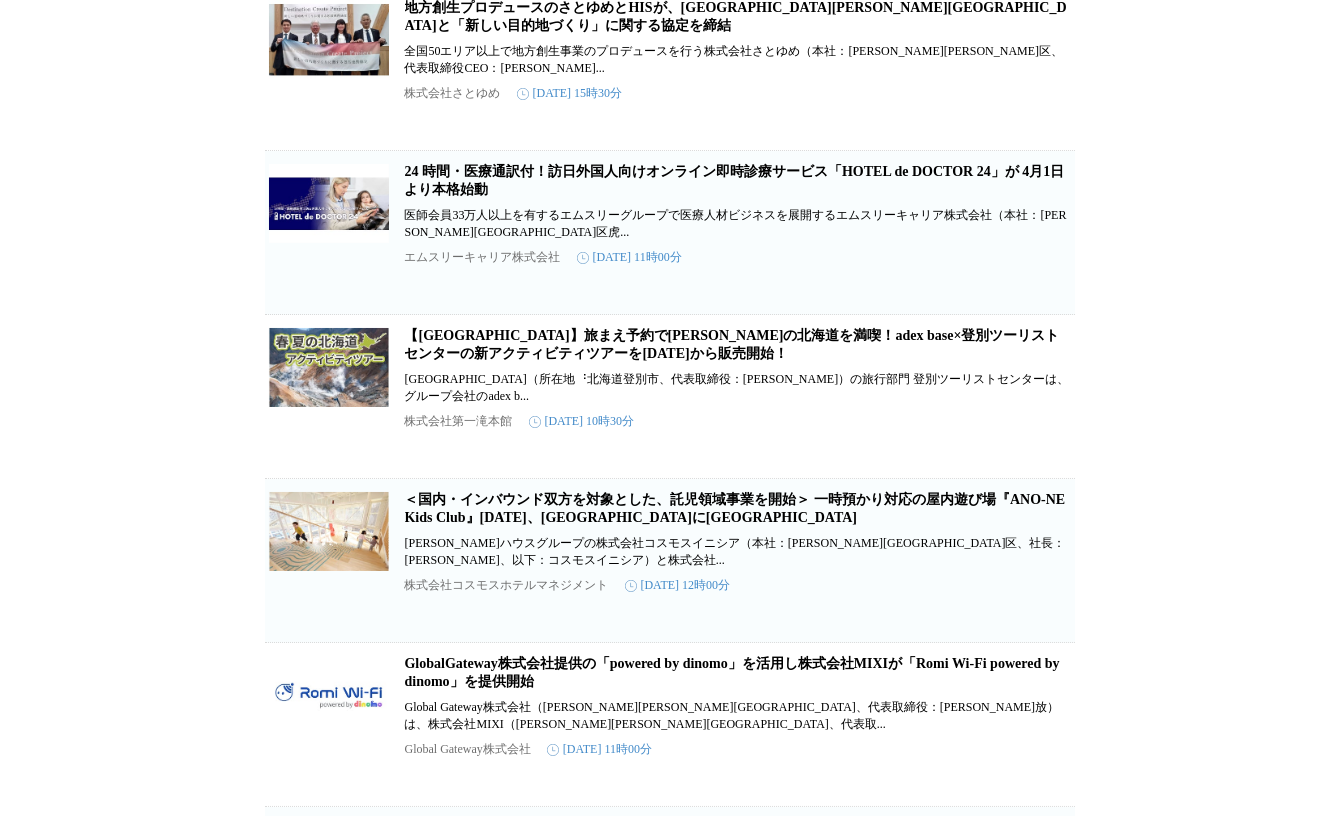 click on "24 時間・医療通訳付！訪⽇外国⼈向けオンライン即時診療サービス「HOTEL de DOCTOR 24」が 4⽉1⽇より本格始動" at bounding box center (735, 180) 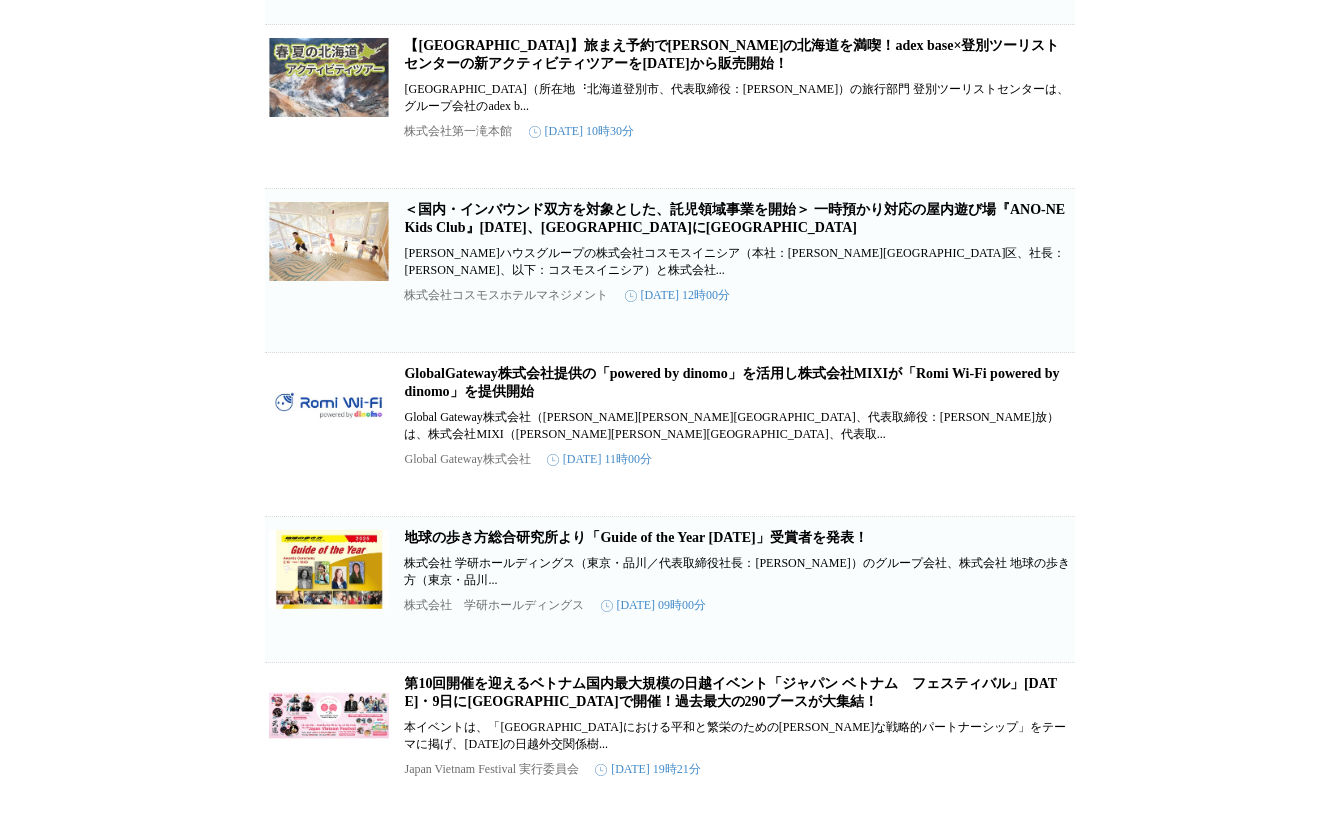 scroll, scrollTop: 1854, scrollLeft: 0, axis: vertical 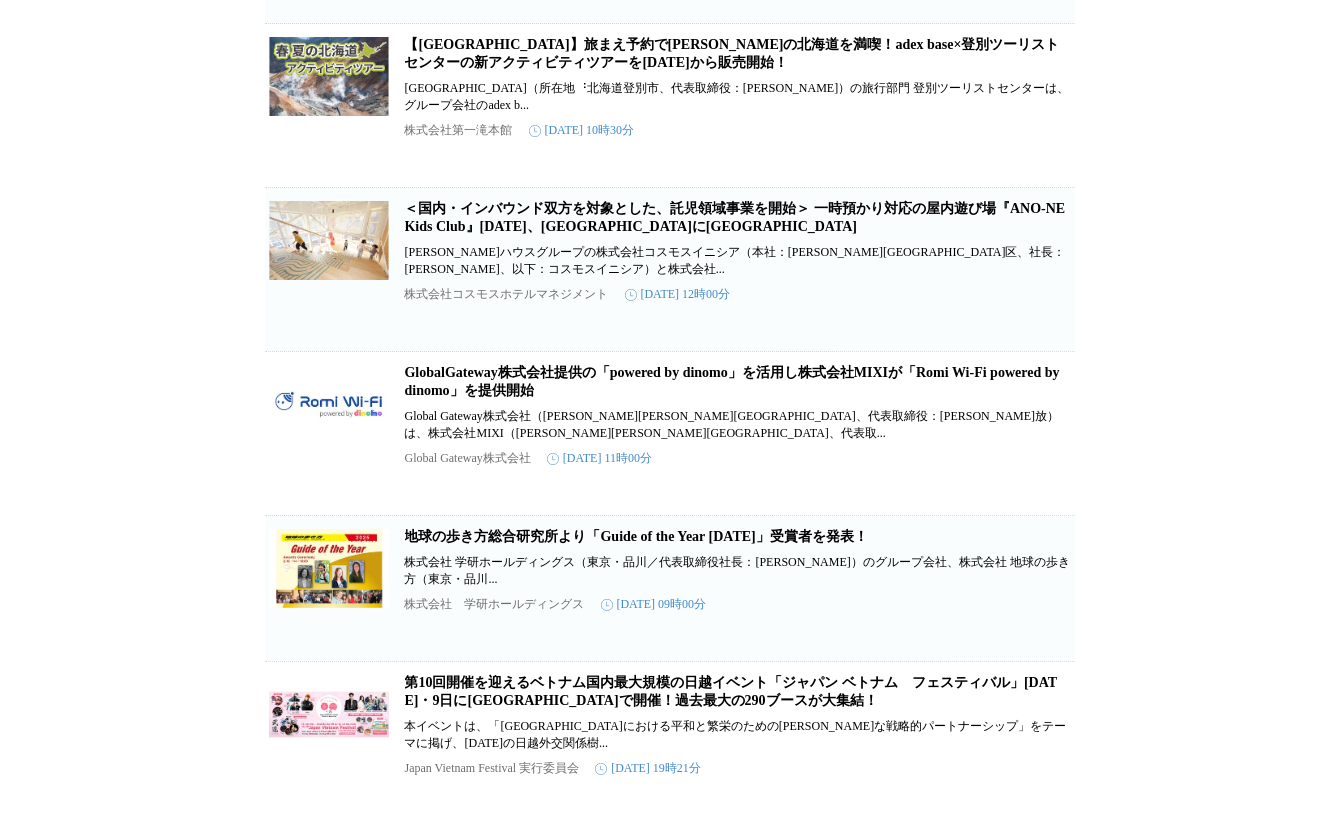 click on "＜国内・インバウンド双方を対象とした、託児領域事業を開始＞ 一時預かり対応の屋内遊び場『ANO-NE Kids Club』[DATE]、[GEOGRAPHIC_DATA]に[GEOGRAPHIC_DATA]" at bounding box center (735, 217) 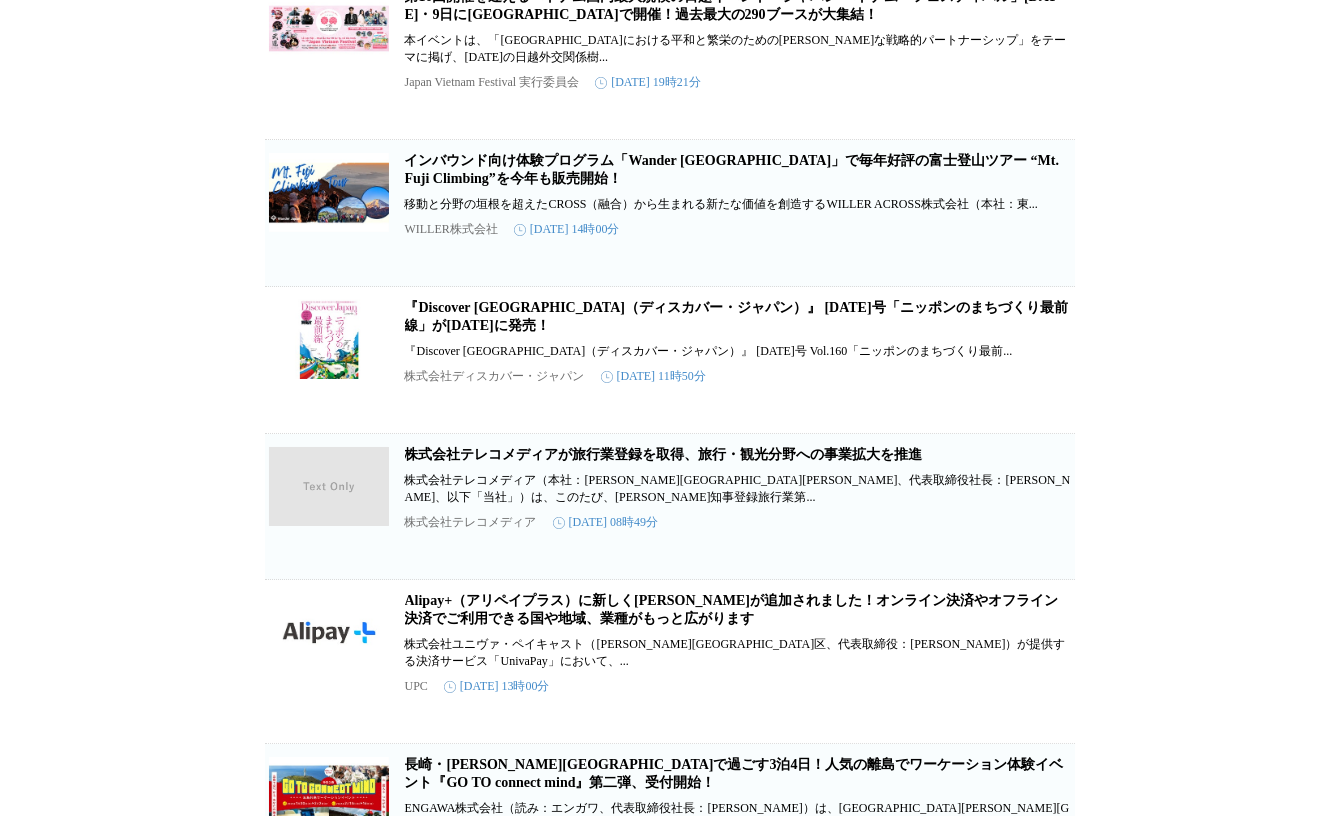 scroll, scrollTop: 2545, scrollLeft: 0, axis: vertical 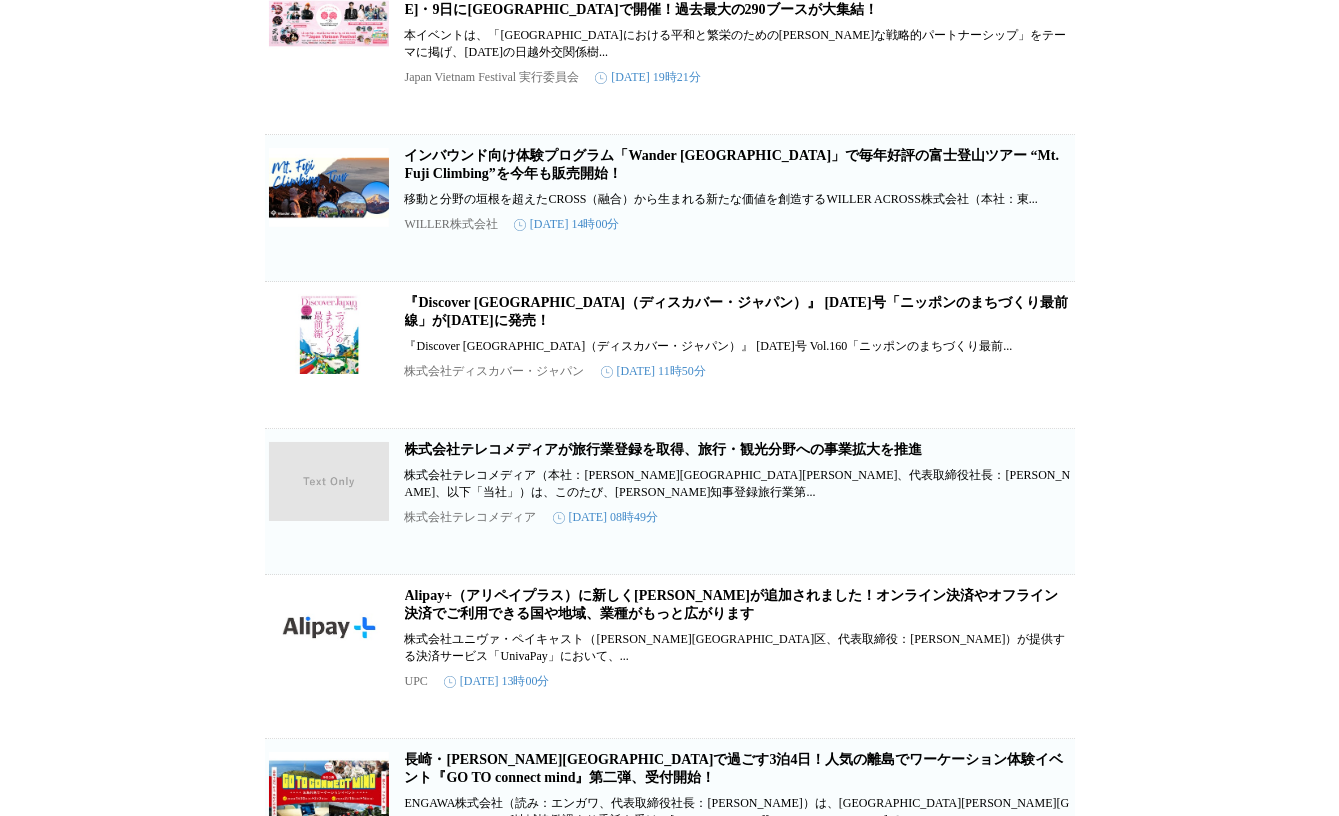 click on "インバウンド向け体験プログラム「Wander [GEOGRAPHIC_DATA]」で毎年好評の富士登山ツアー “Mt. Fuji Climbing”を今年も販売開始！" at bounding box center [732, 164] 